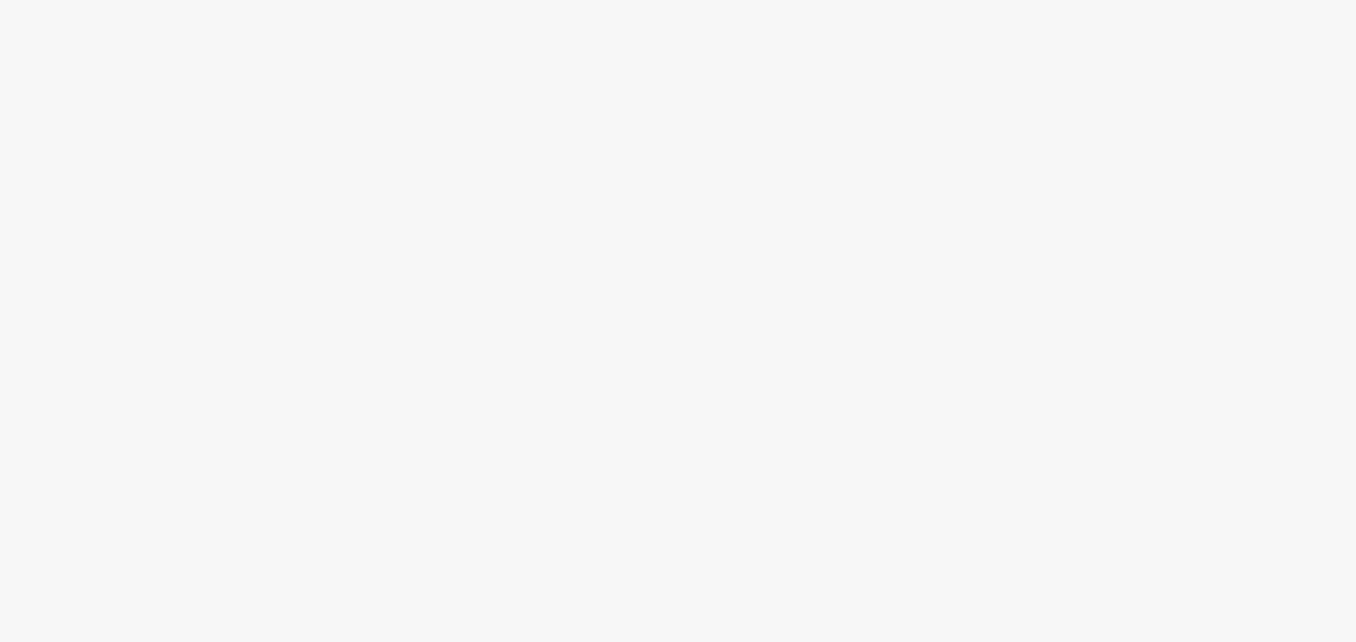 scroll, scrollTop: 0, scrollLeft: 0, axis: both 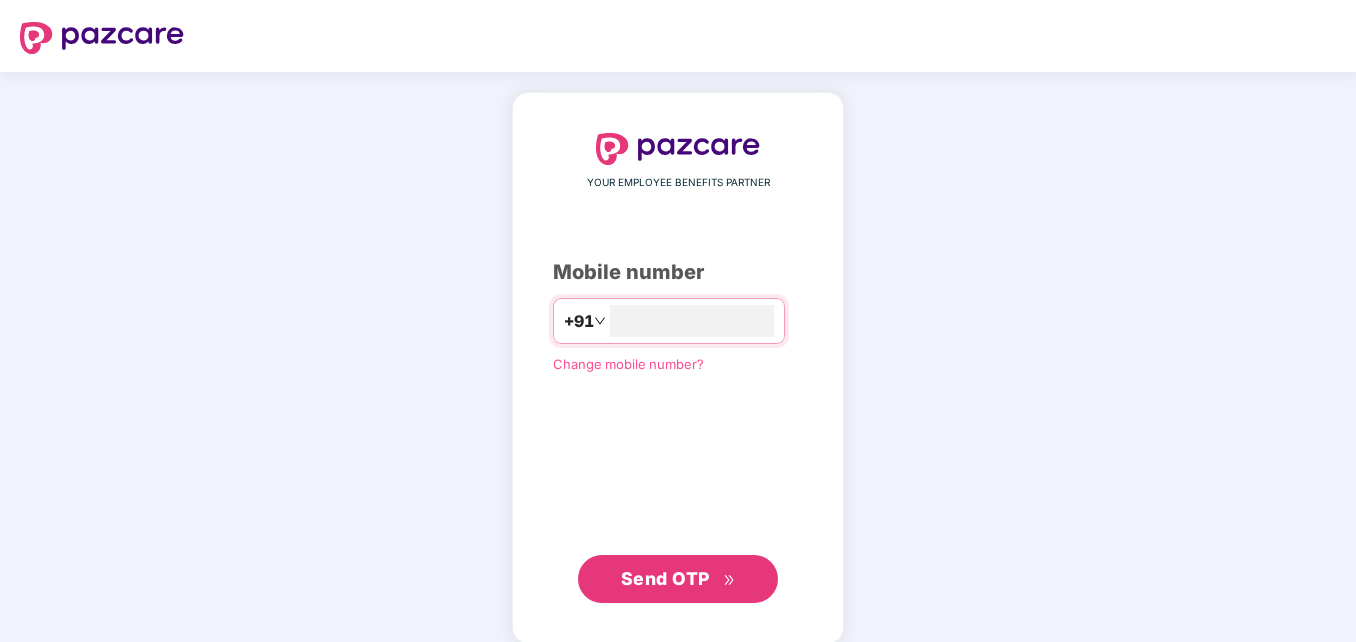 click on "Send OTP" at bounding box center (665, 578) 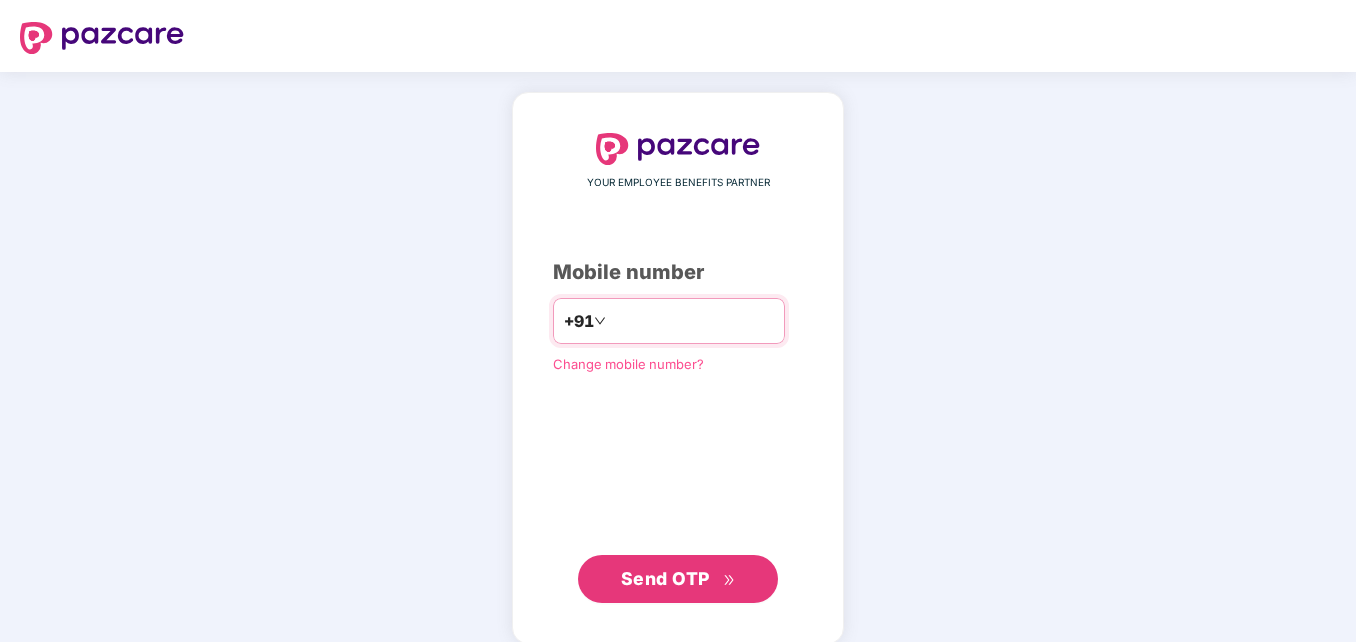 click on "**********" at bounding box center [692, 321] 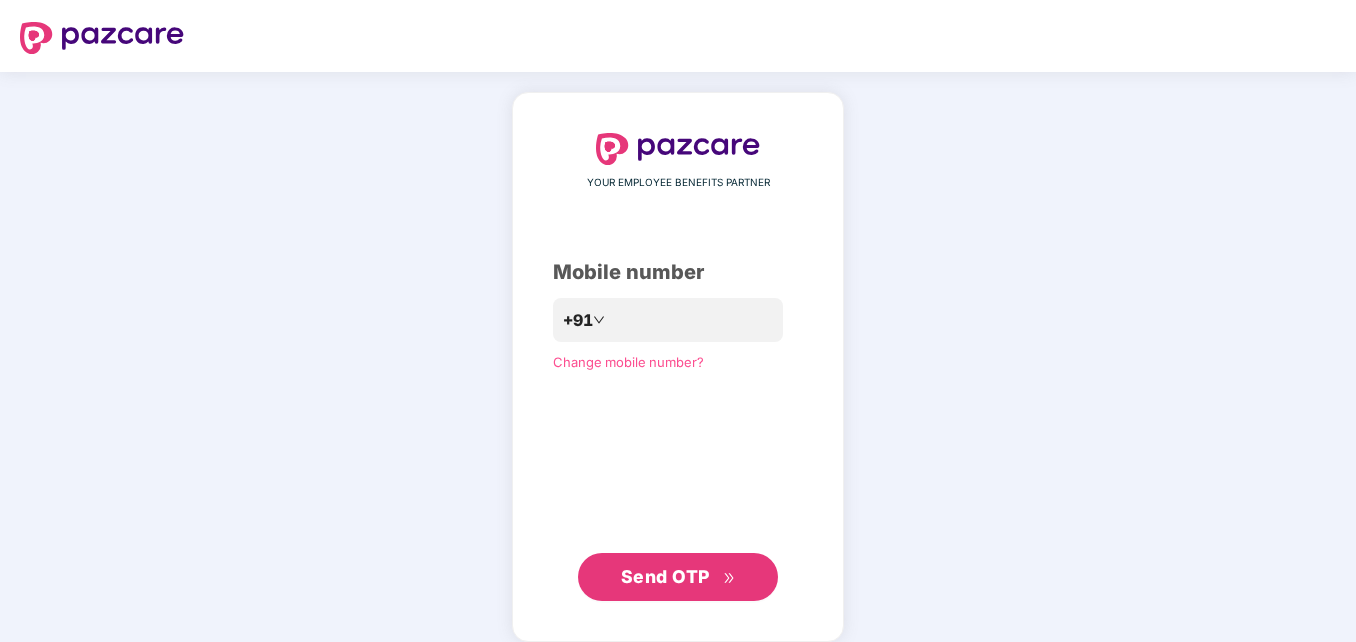click on "Send OTP" at bounding box center [665, 576] 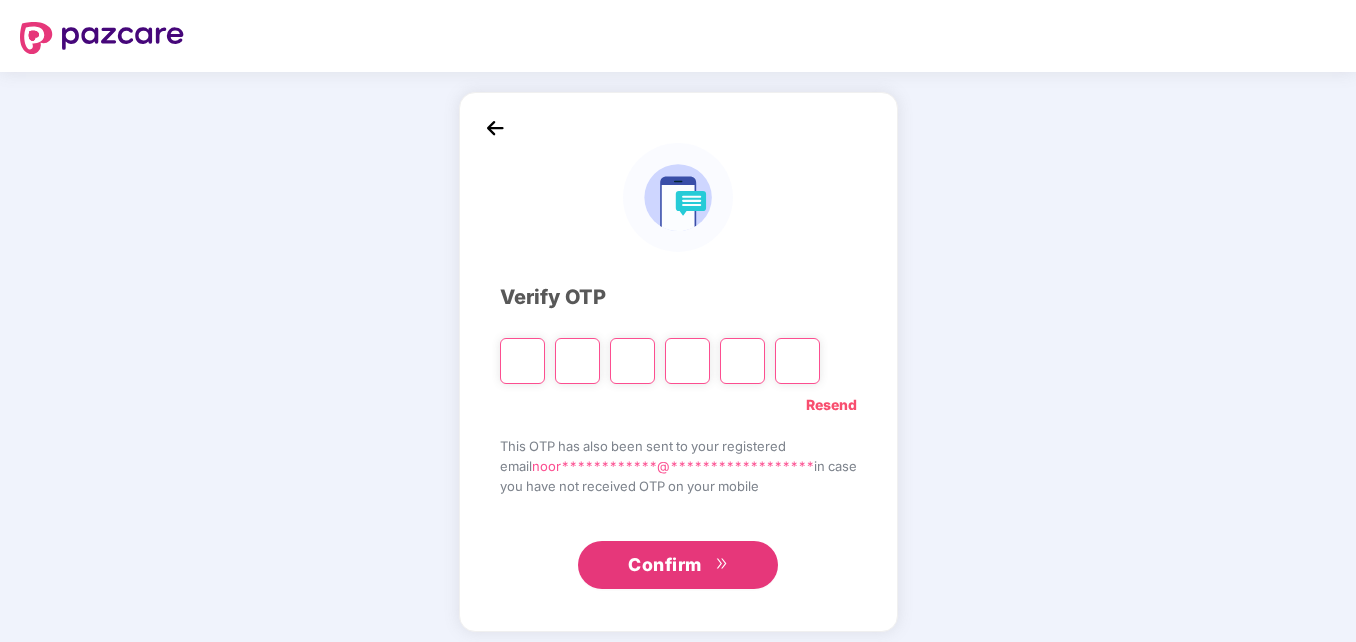 type on "*" 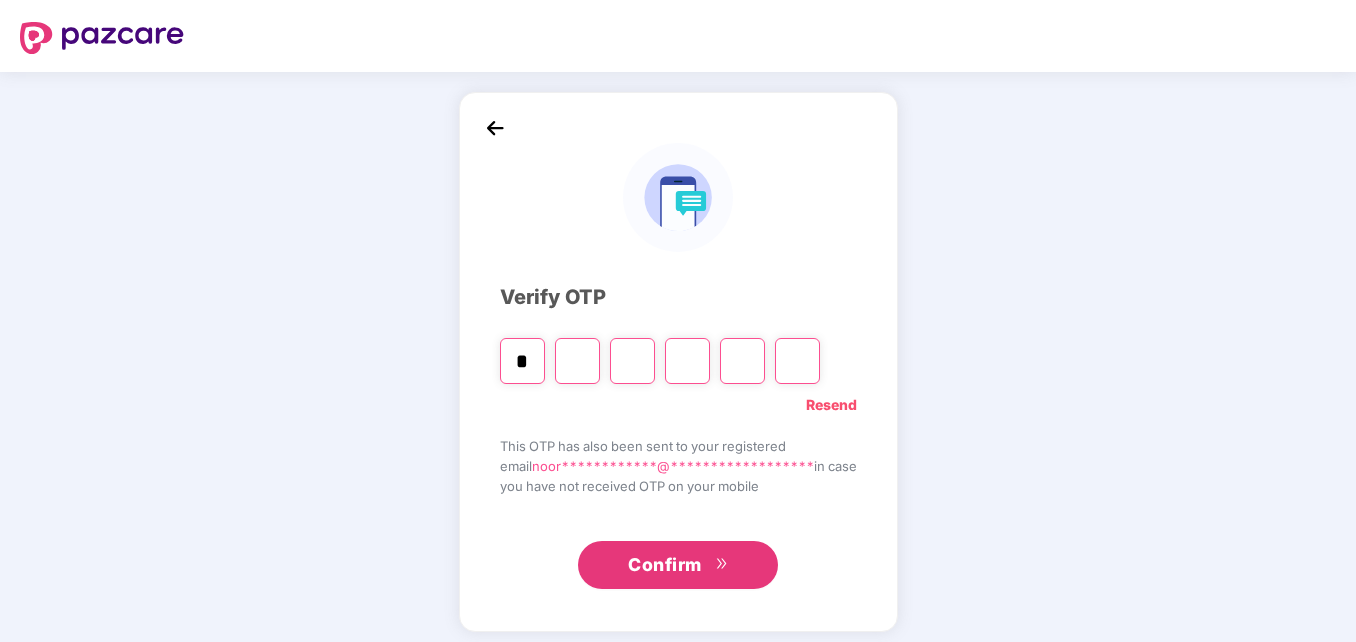 type on "*" 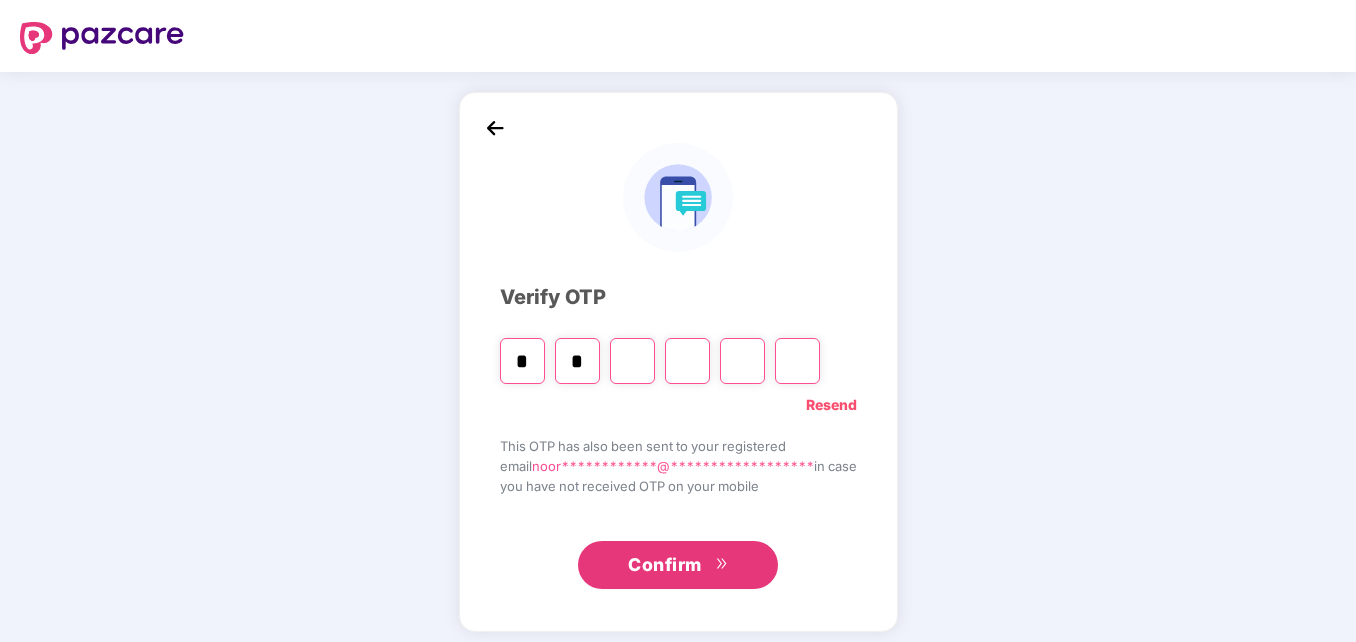 type on "*" 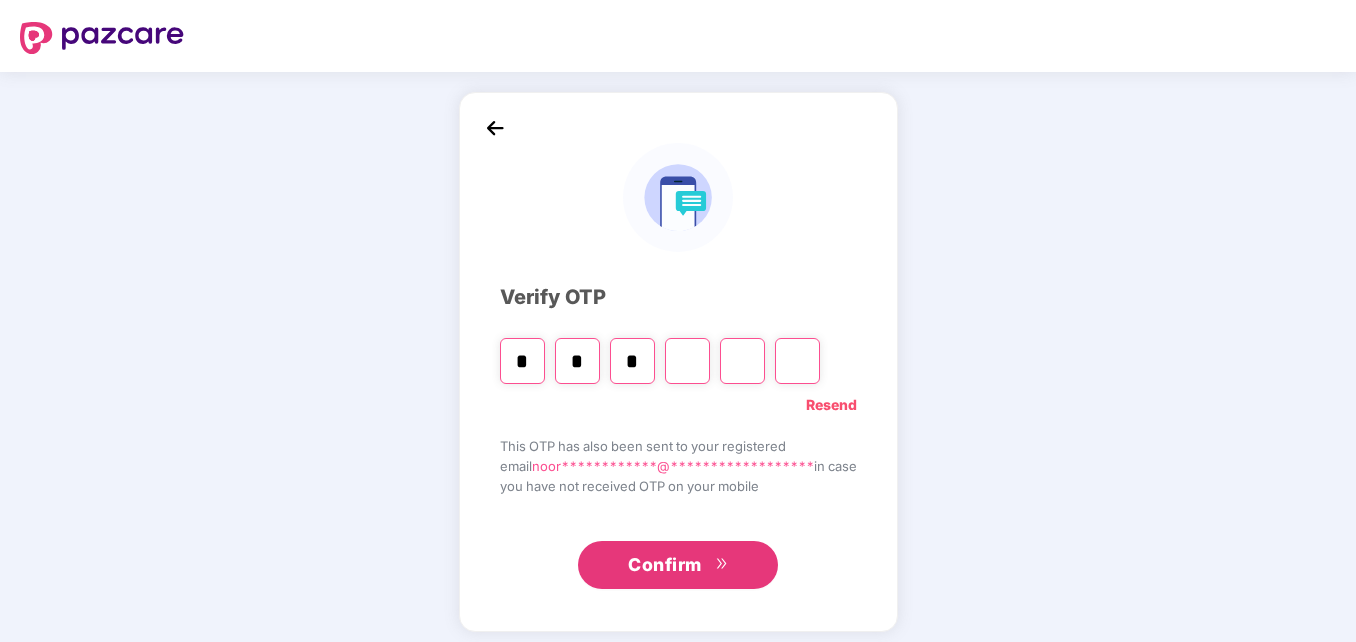 type on "*" 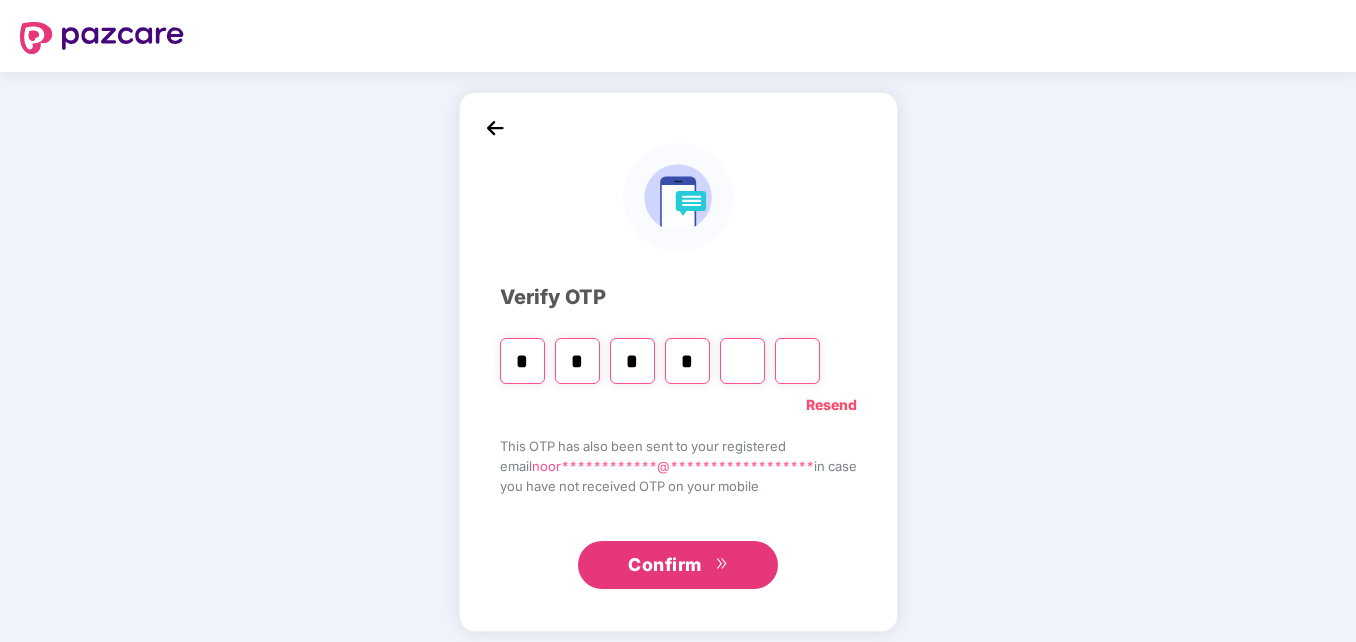 type on "*" 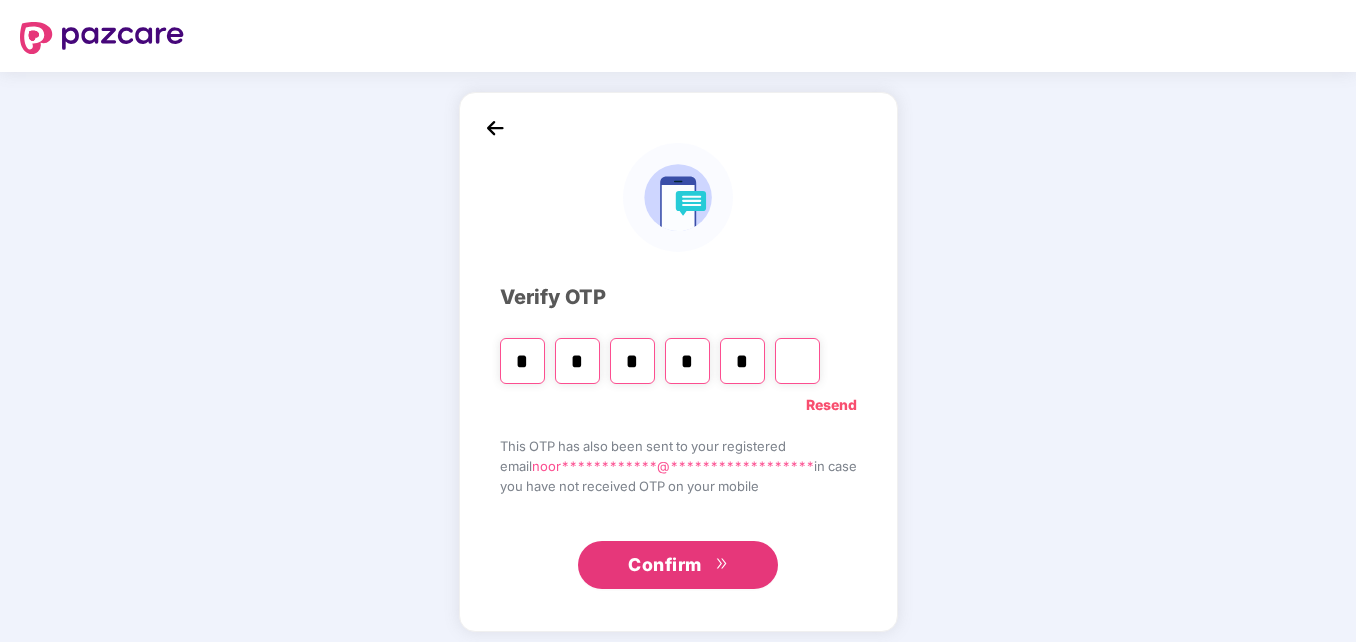 type on "*" 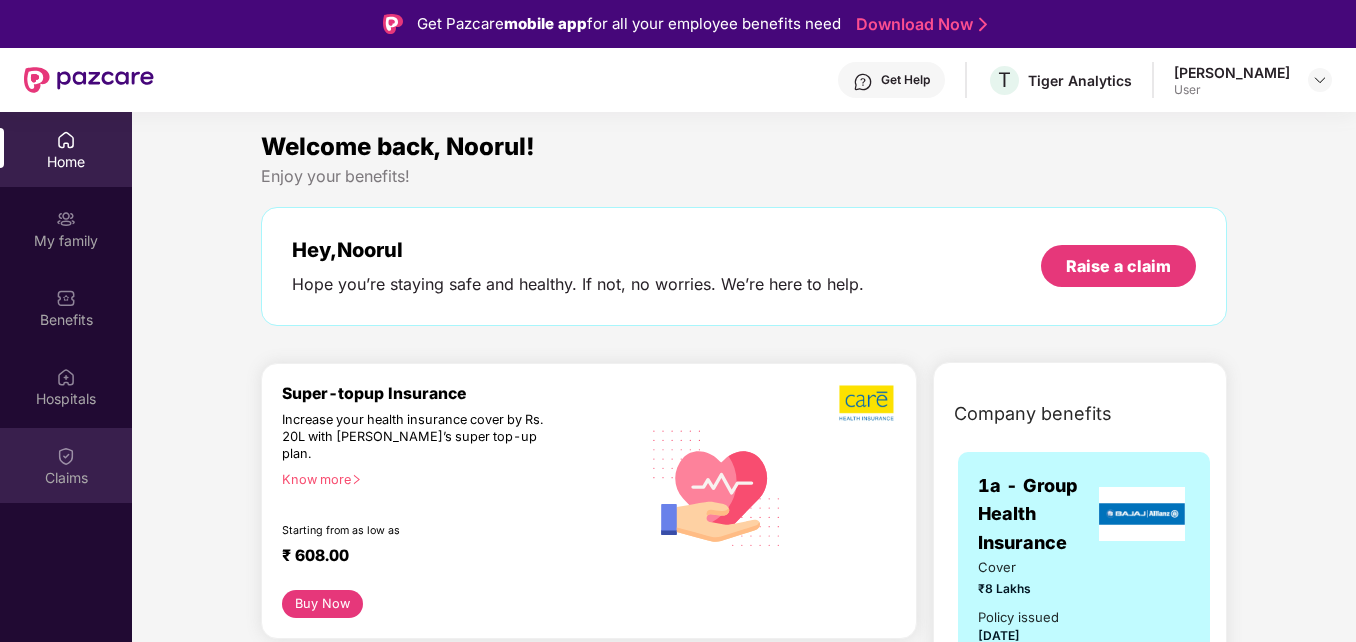 click on "Claims" at bounding box center [66, 478] 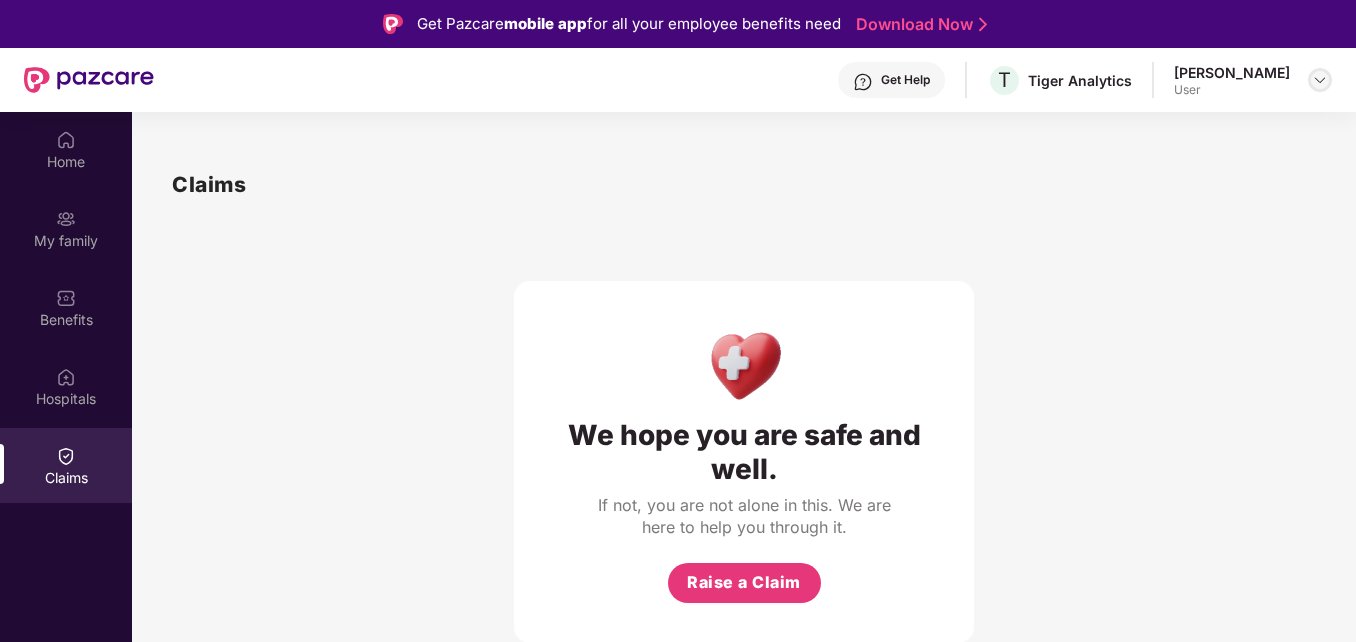click at bounding box center (1320, 80) 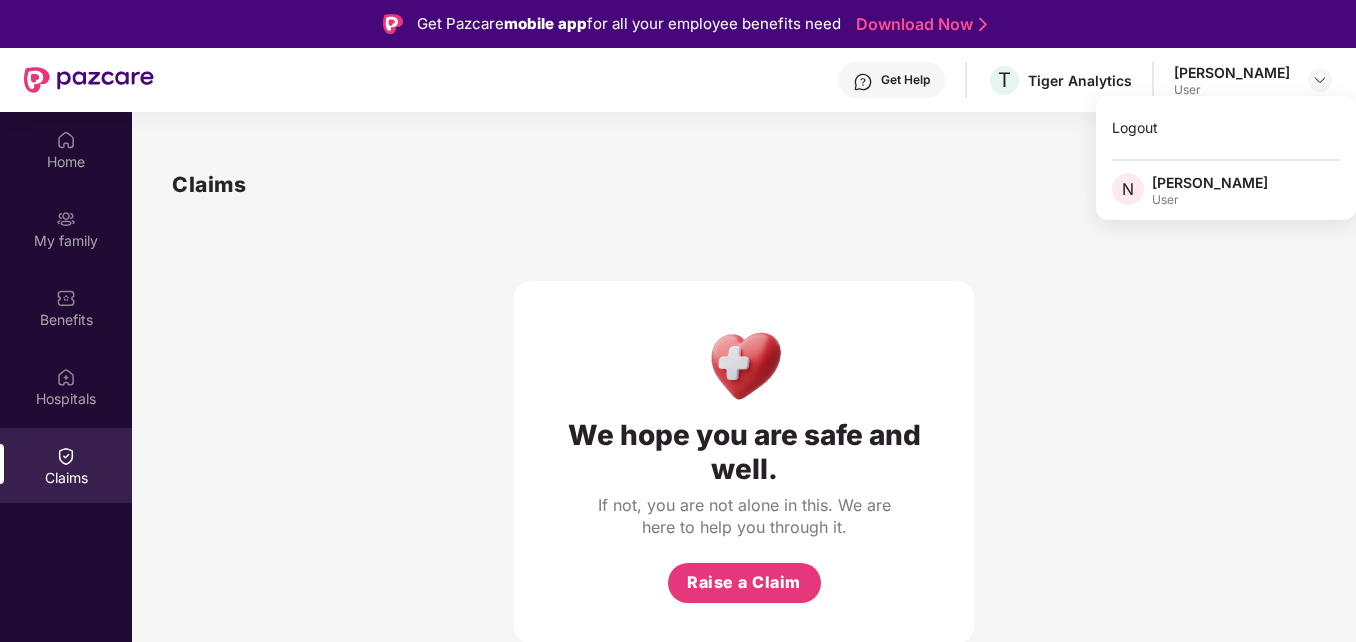 click on "We hope you are safe and well. If not, you are not alone in this. We are here to help you through it. Raise a Claim" at bounding box center [744, 422] 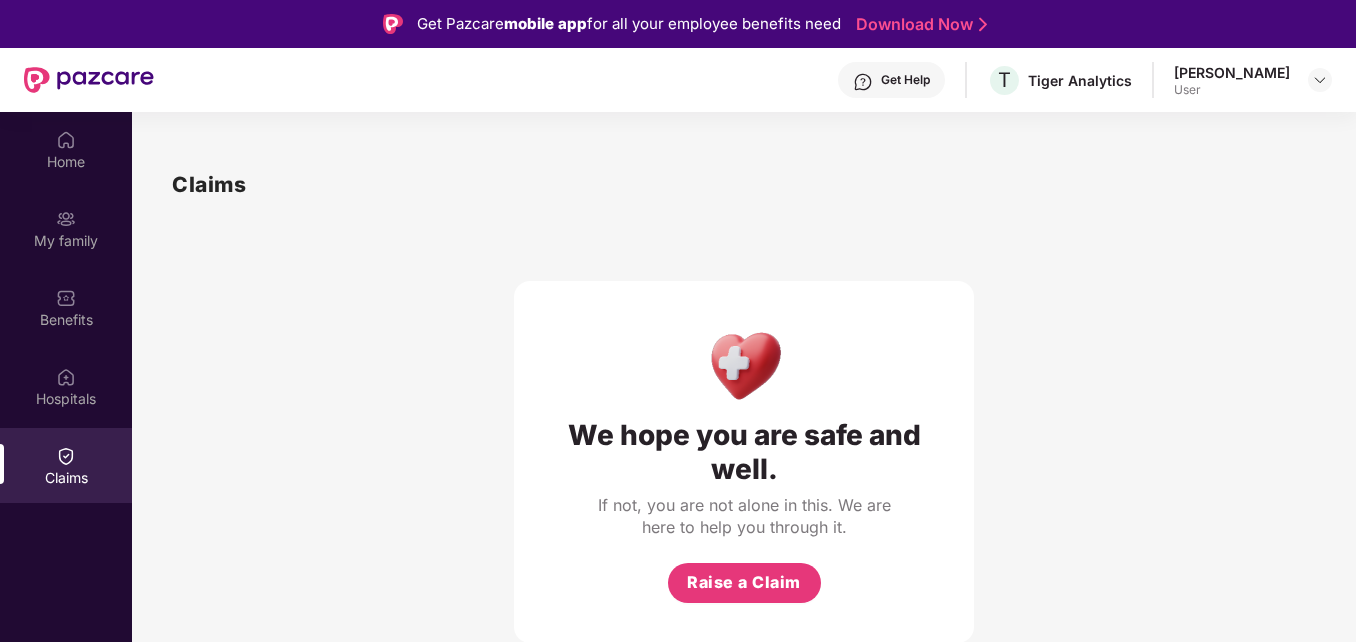 scroll, scrollTop: 112, scrollLeft: 0, axis: vertical 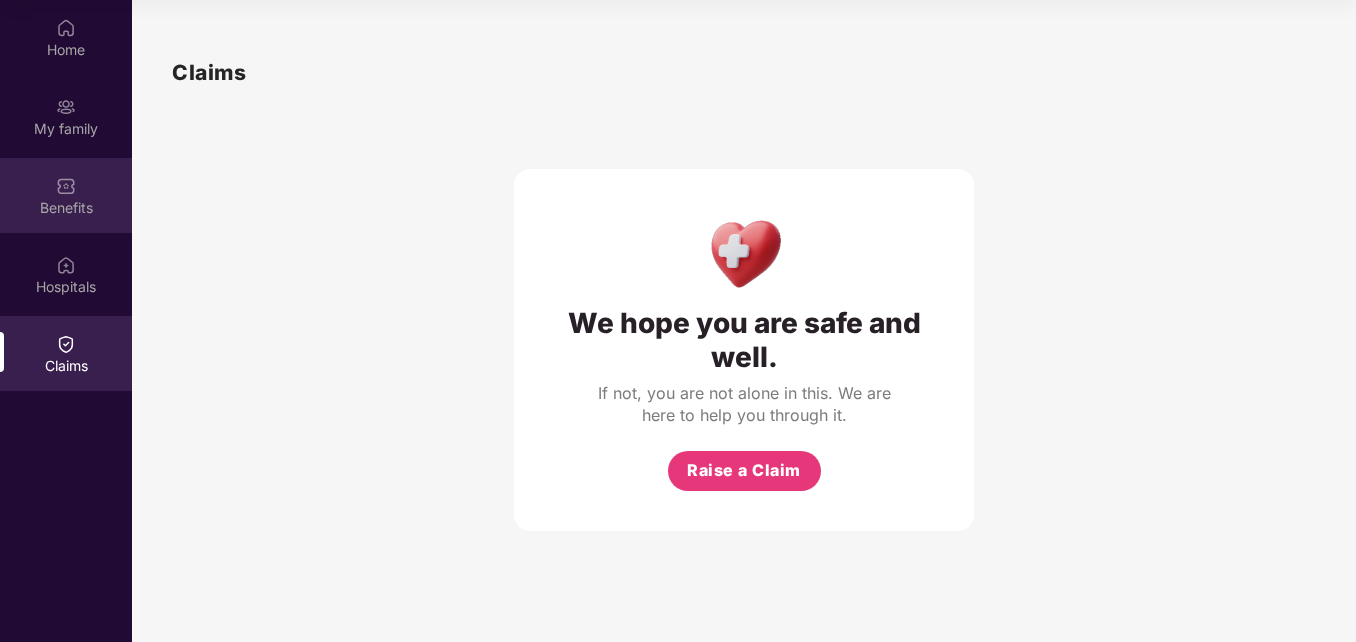 click at bounding box center (66, 186) 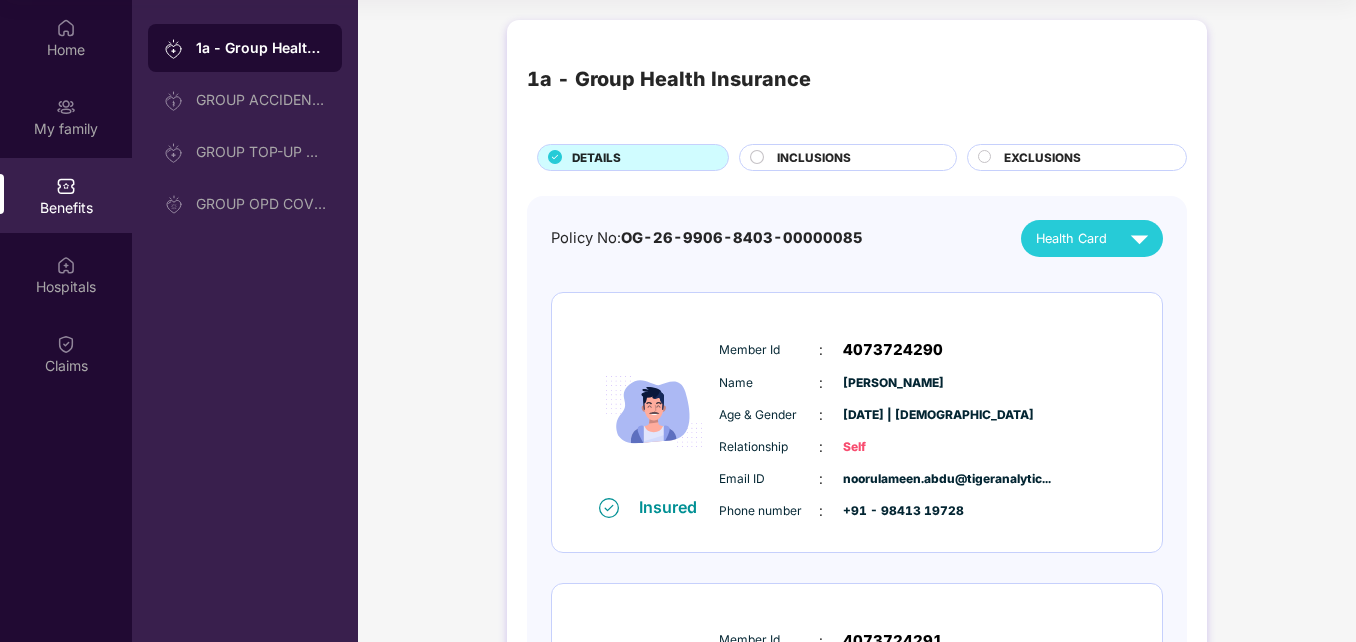 click on "1a - Group Health Insurance DETAILS INCLUSIONS EXCLUSIONS Policy No:  OG-26-9906-8403-00000085 Health Card Insured Member Id : 4073724290 Name : Noorul Ameen Abdulmajeeth Age & Gender : 18 Jan 1979 | Male Relationship : Self Email ID : noorulameen.abdu@tigeranalytic... Phone number : +91 - 98413 19728 Insured Member Id : 4073724291 Name : Ahamed Meera M Age & Gender : 03 Nov 1983 | Female Relationship : Spouse Email ID : noorulameen.abdu@tigeranalytic... Phone number : +91 - 98413 19728 Insured Member Id : 4073724292 Name : Naseerul Haq N Age & Gender : 23 Mar 2009 | Male Relationship : Child Email ID : noorulameen.abdu@tigeranalytic... Phone number : +91 - 98413 19728 Insured Member Id : 4073724293 Name : Sajidah Hafsah N Age & Gender : 06 Apr 2011 | Female Relationship : Child Email ID : noorulameen.abdu@tigeranalytic... Phone number : +91 - 98413 19728" at bounding box center (857, 779) 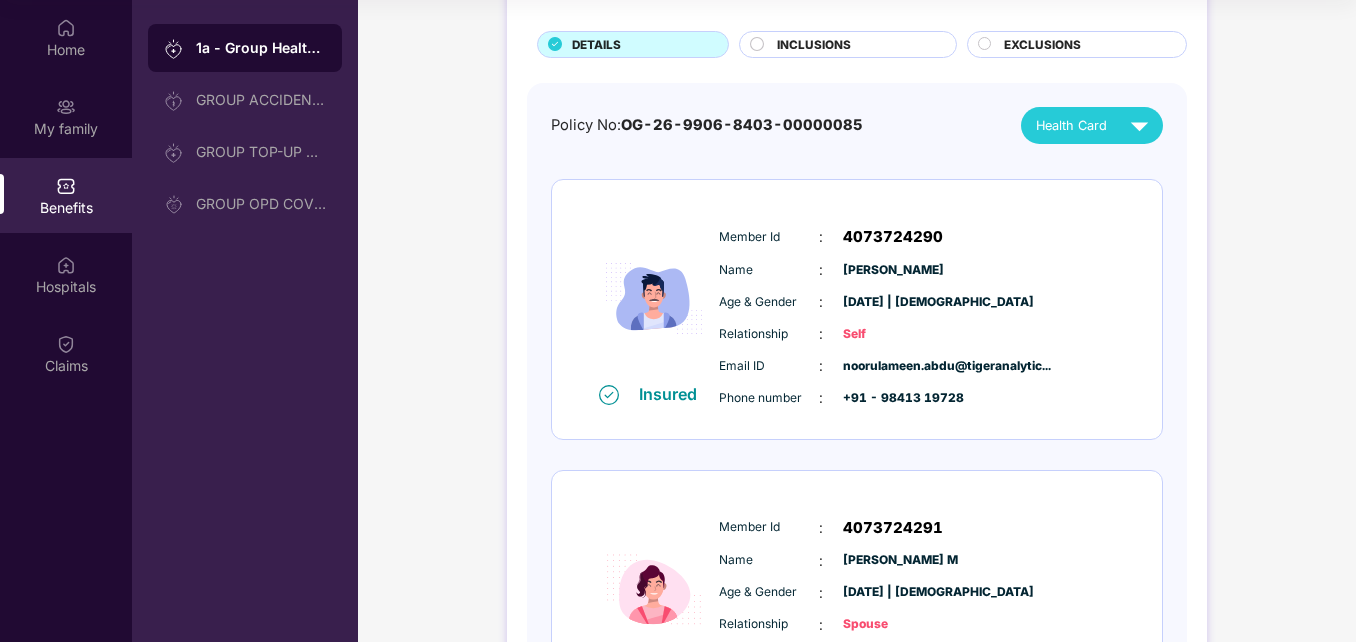scroll, scrollTop: 0, scrollLeft: 0, axis: both 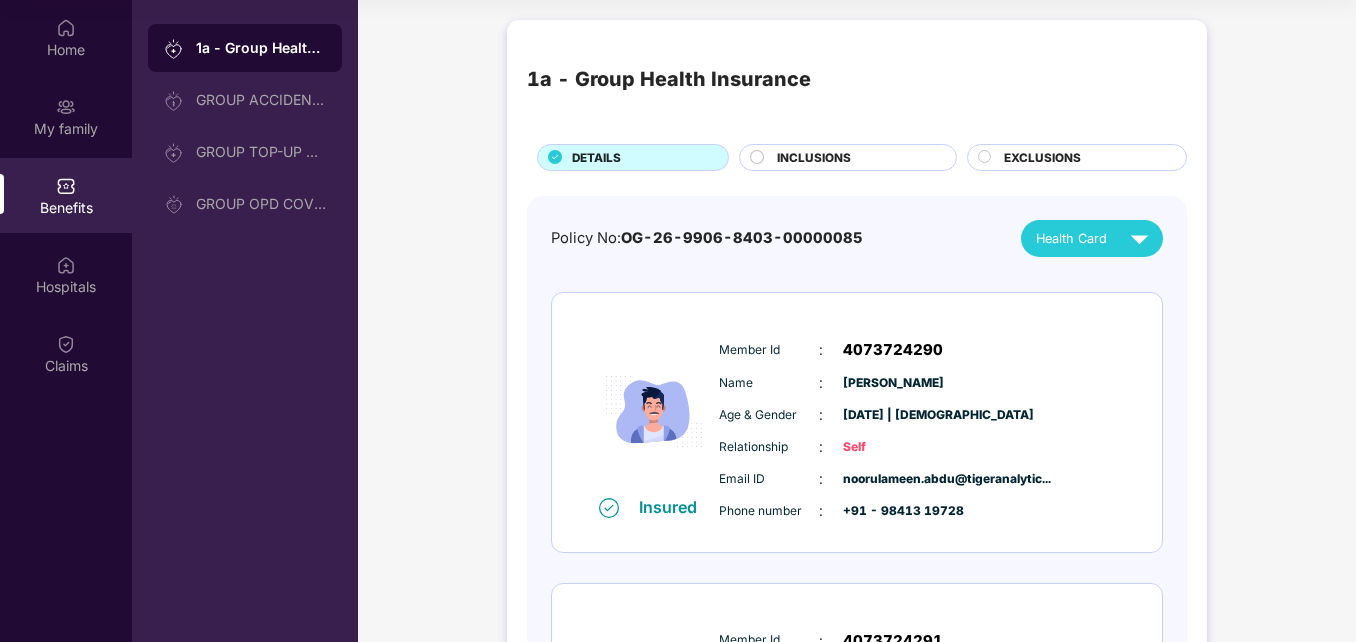 click at bounding box center (758, 160) 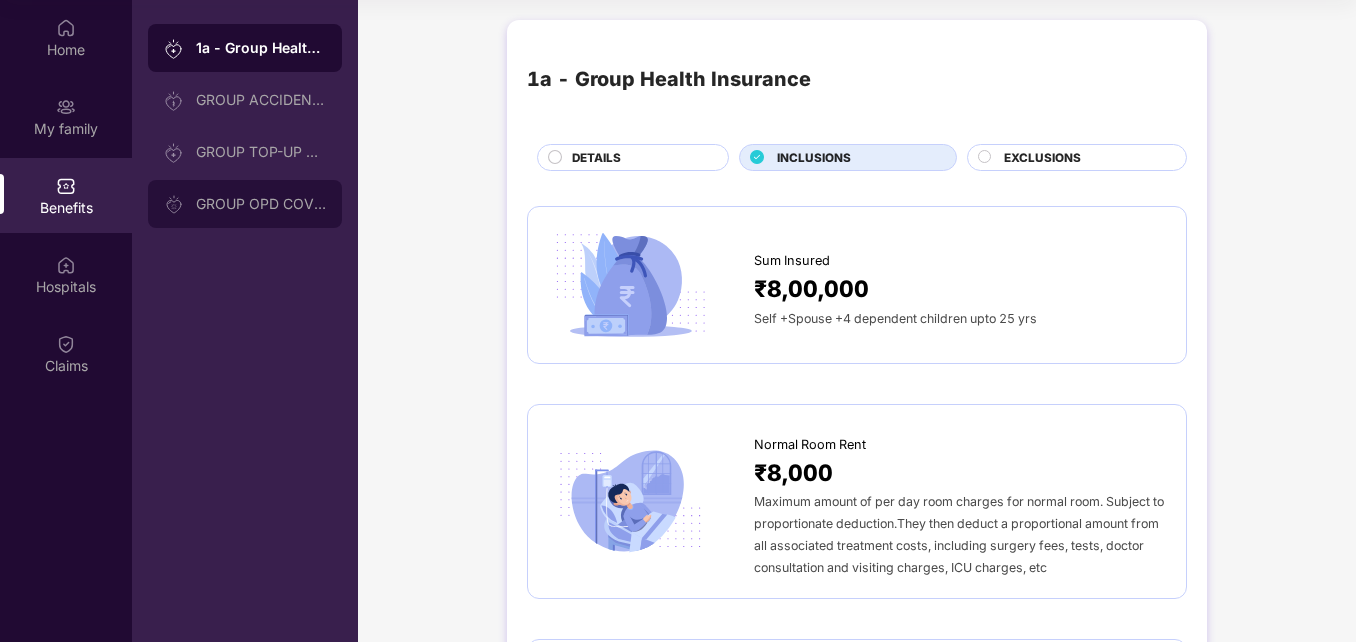 click on "GROUP OPD COVER" at bounding box center [261, 204] 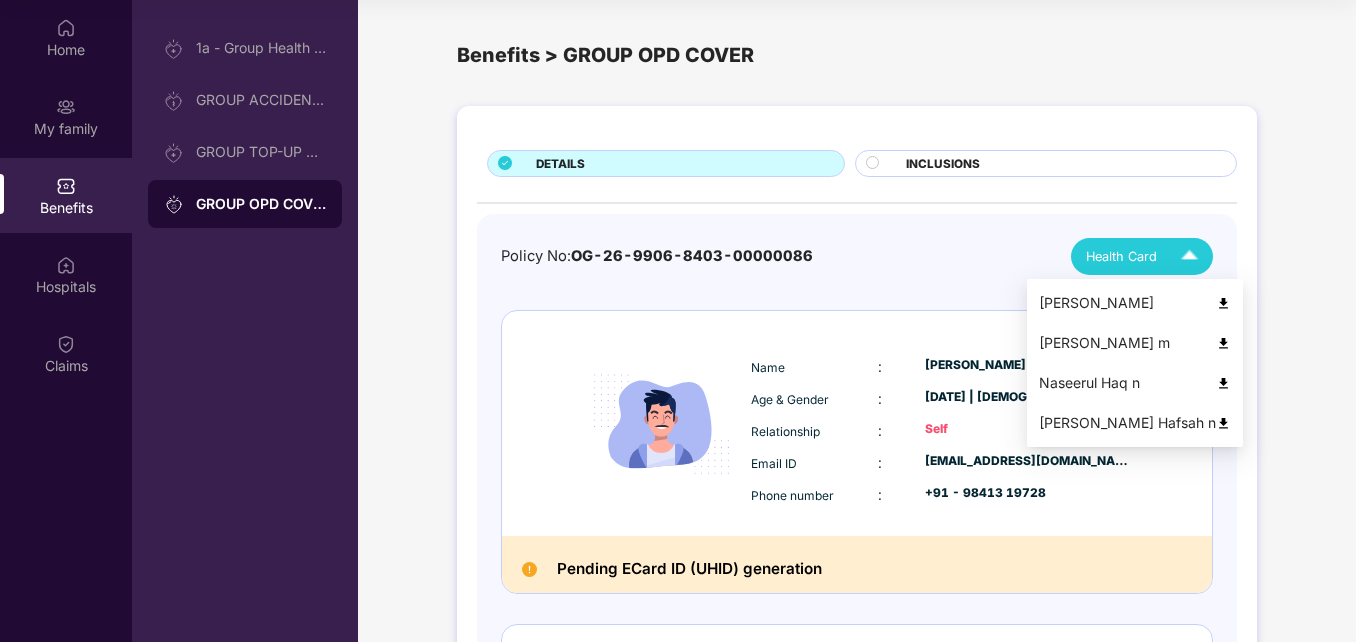 click at bounding box center [1189, 256] 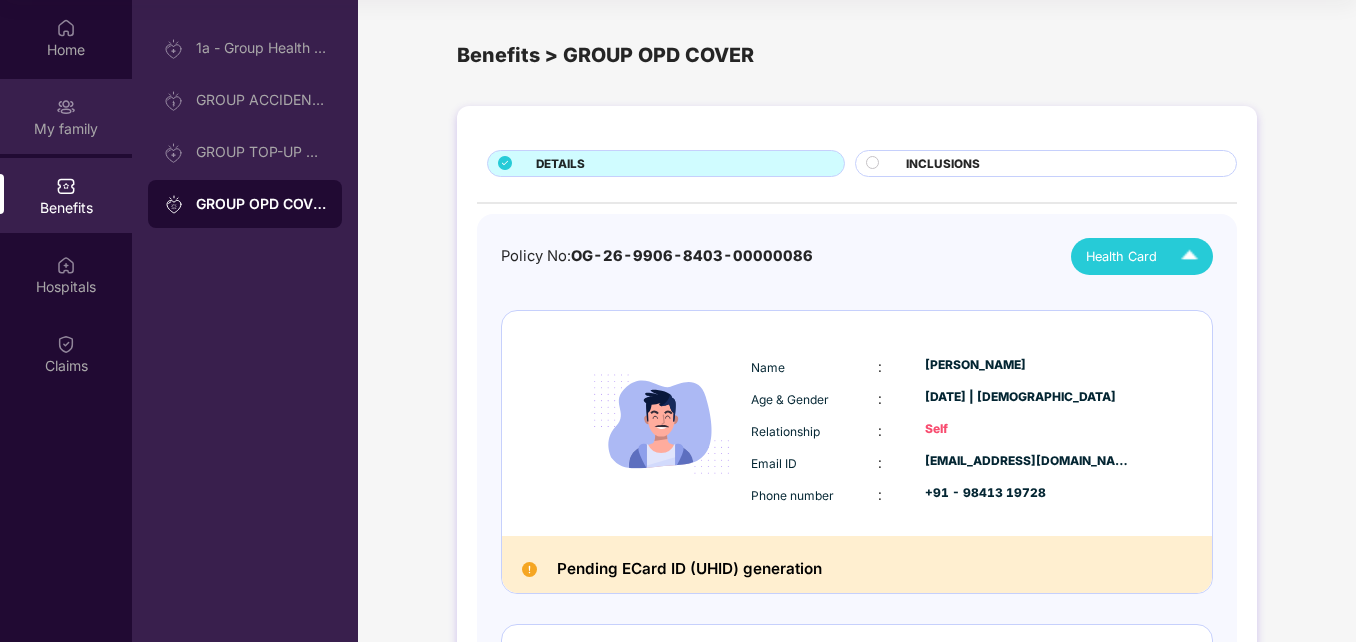click on "My family" at bounding box center (66, 129) 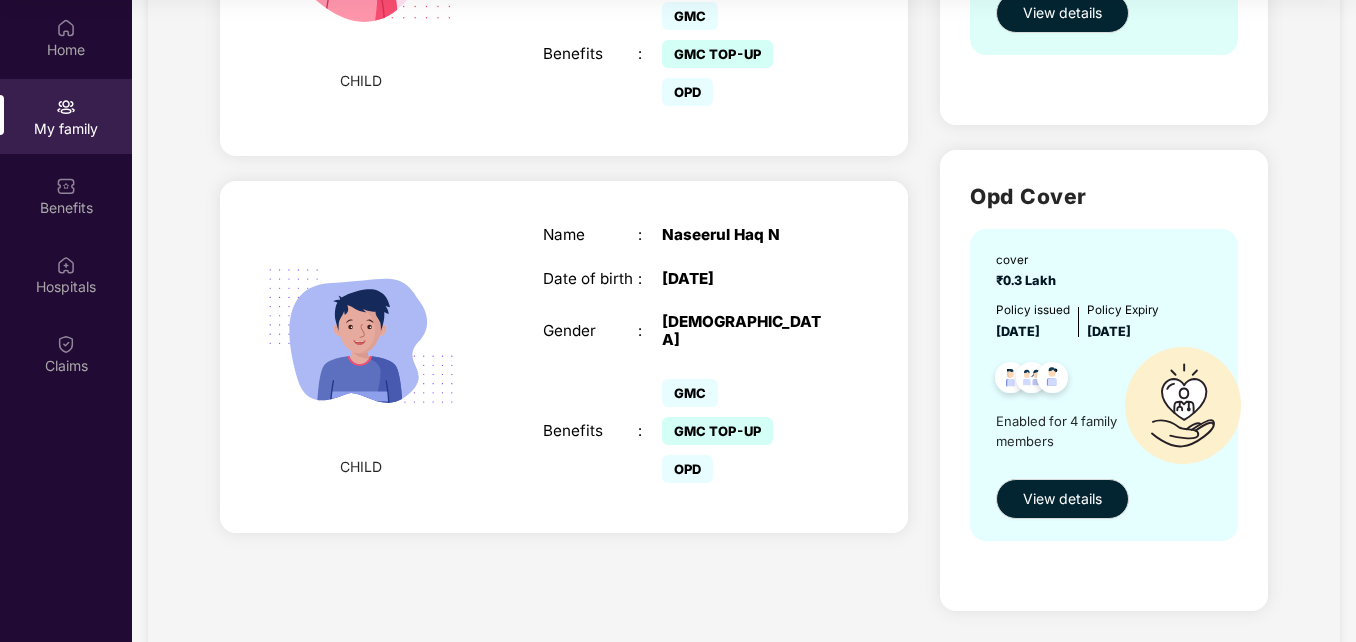 scroll, scrollTop: 1496, scrollLeft: 0, axis: vertical 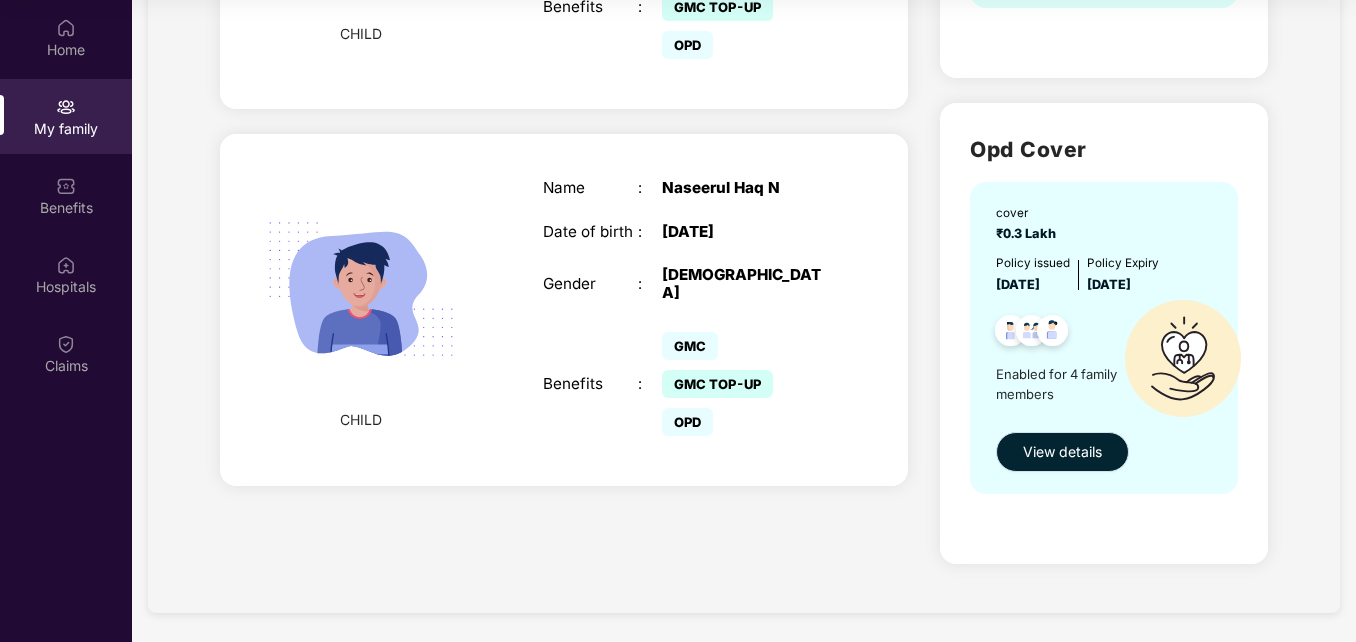 click on "View details" at bounding box center [1062, 452] 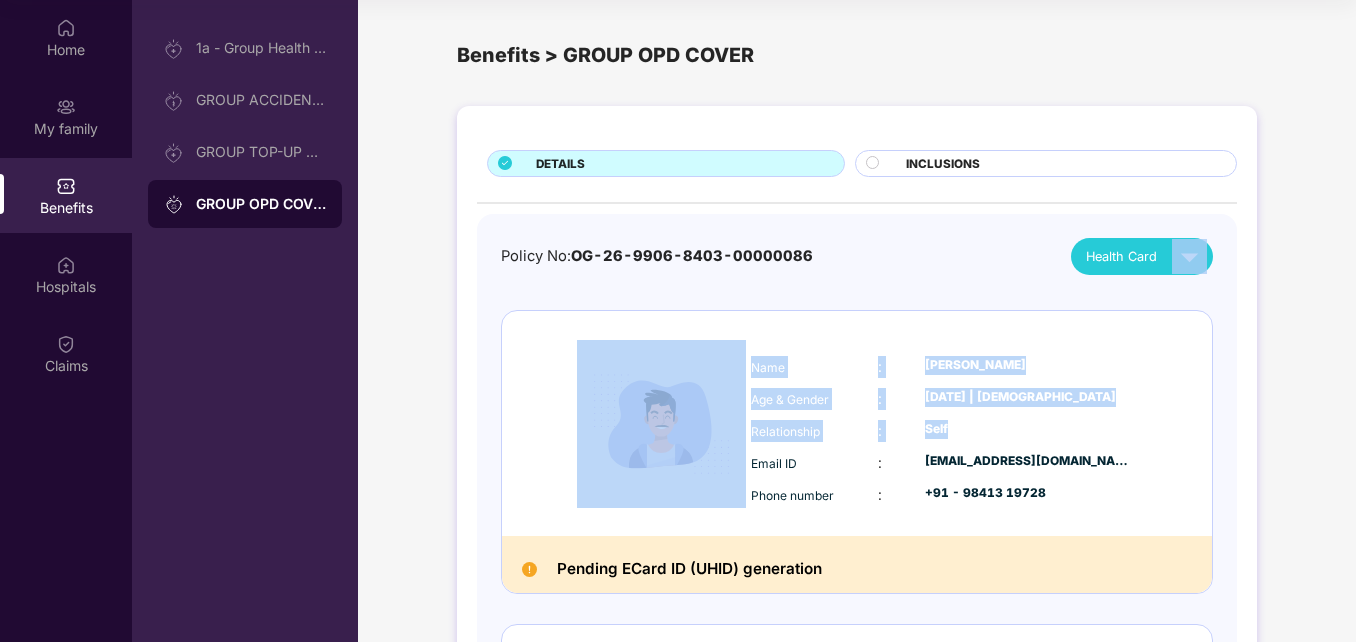drag, startPoint x: 1353, startPoint y: 250, endPoint x: 1361, endPoint y: 423, distance: 173.18488 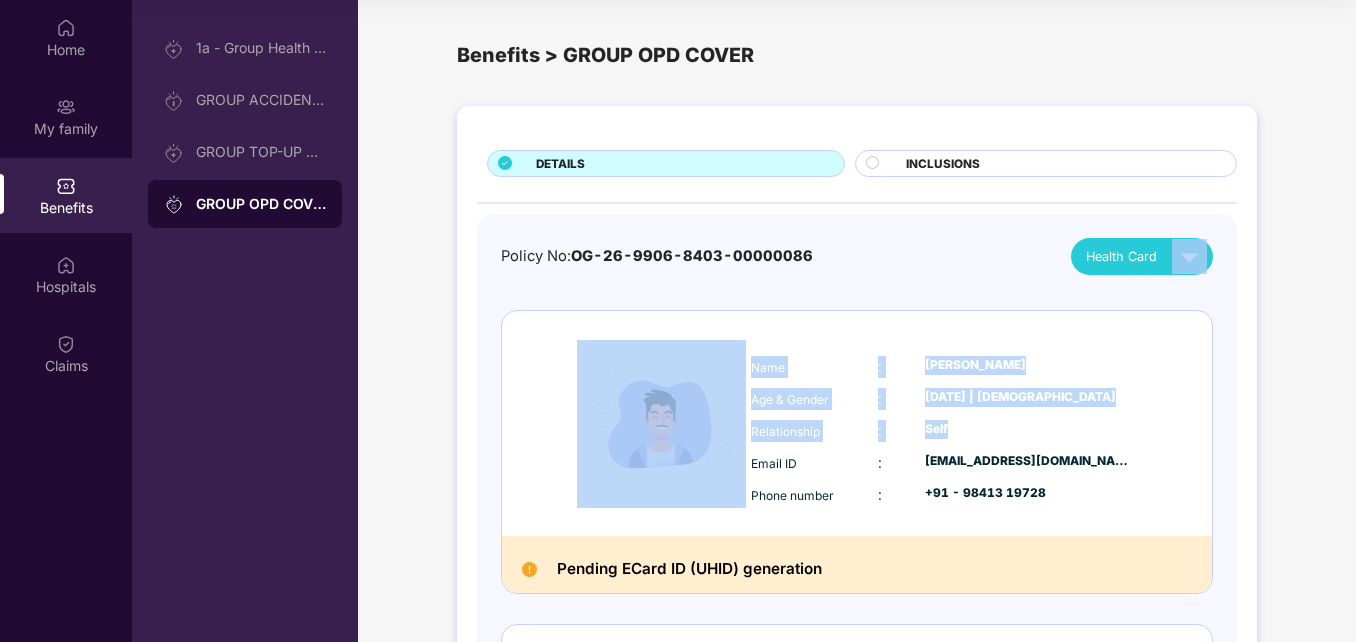 click at bounding box center (661, 424) 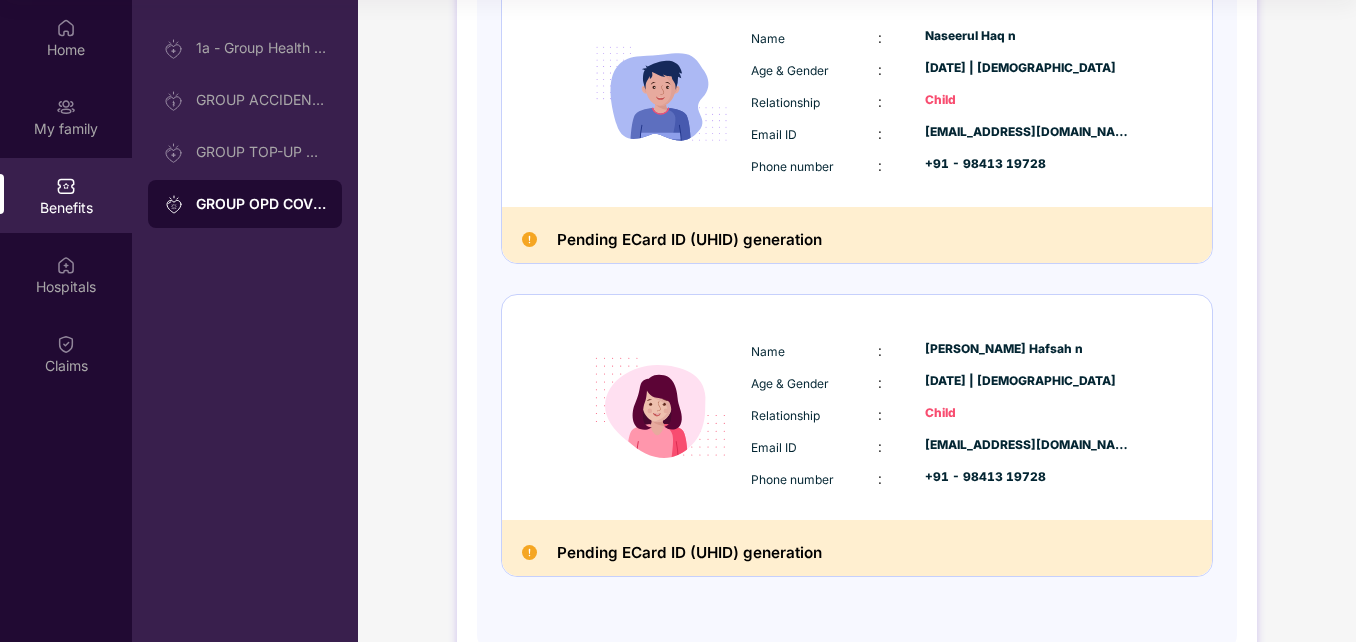 scroll, scrollTop: 1015, scrollLeft: 0, axis: vertical 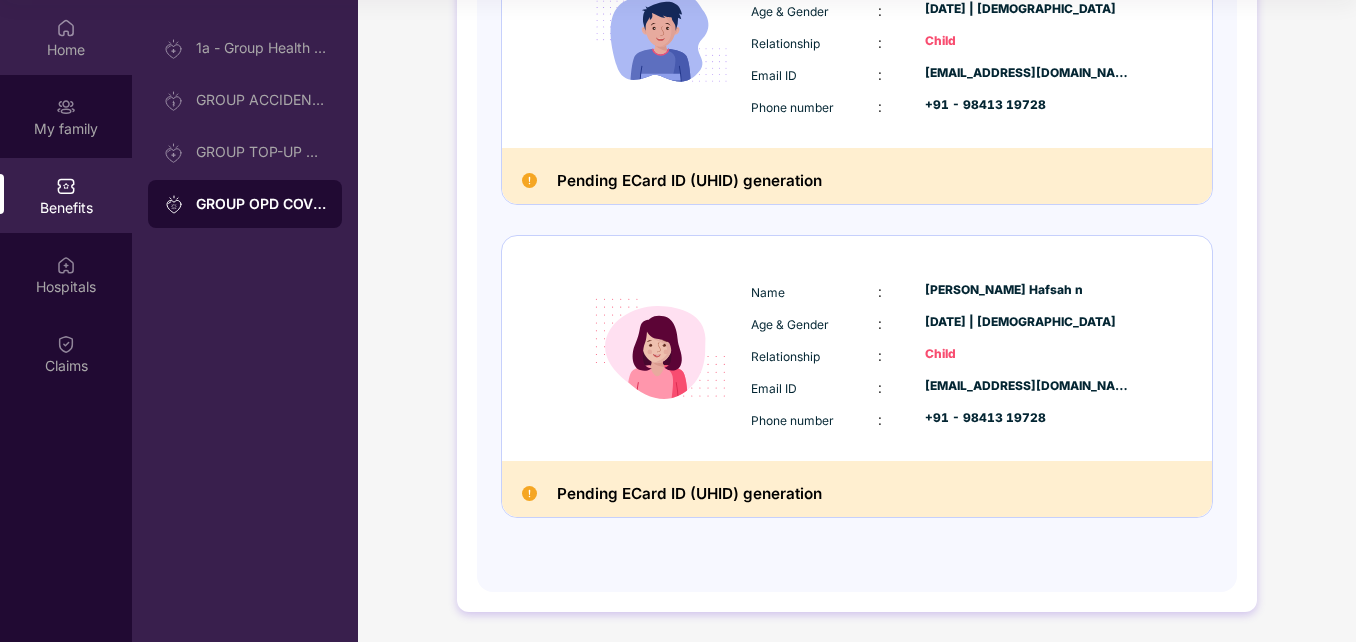 click at bounding box center (66, 27) 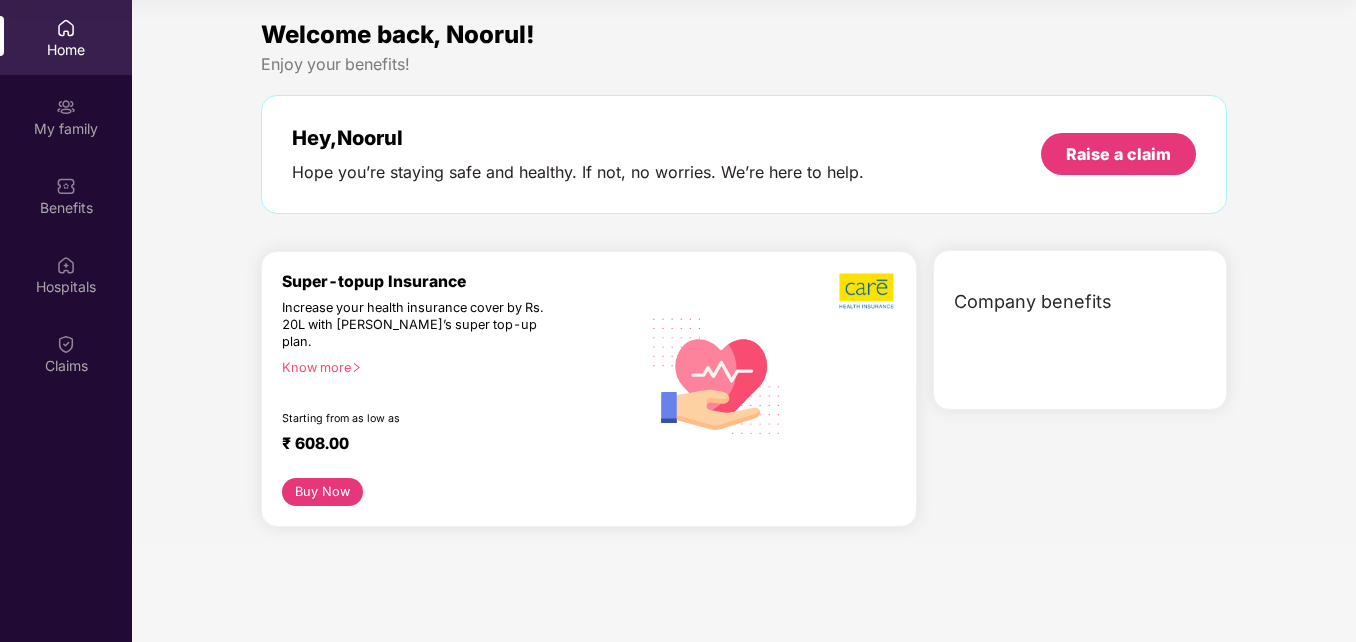 scroll, scrollTop: 0, scrollLeft: 0, axis: both 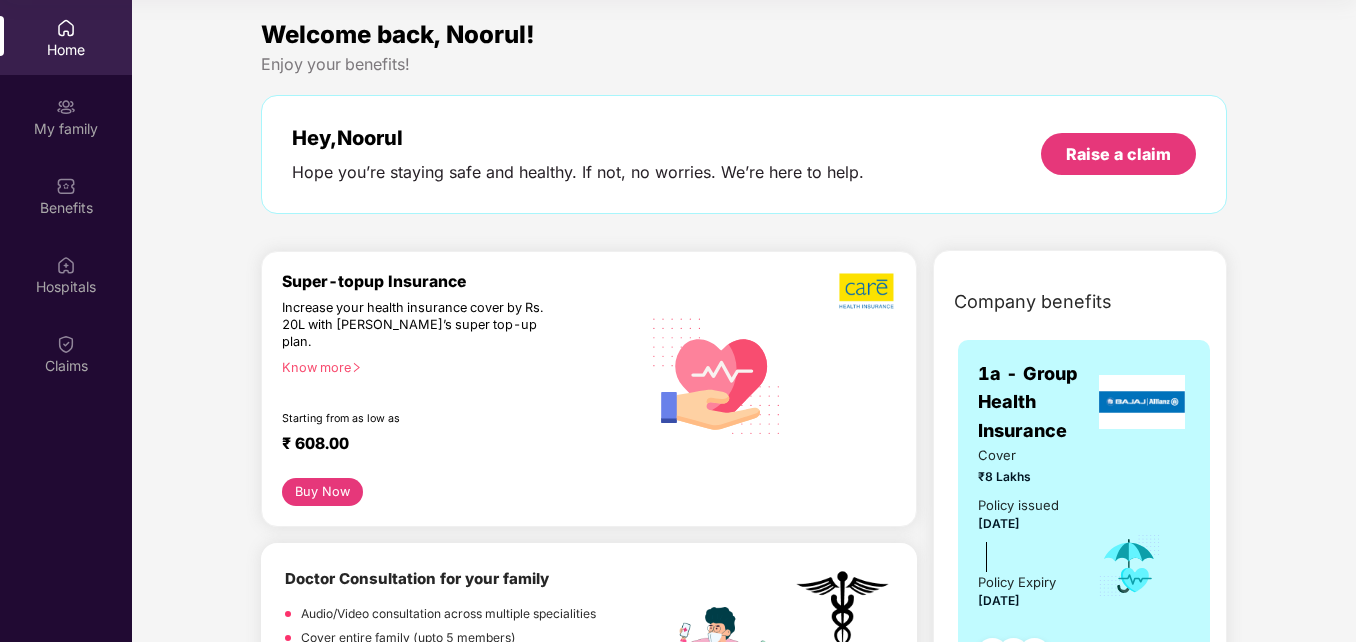 click on "Company benefits 1a - Group Health Insurance Cover ₹8 Lakhs    Policy issued 15 Apr 2025 Policy Expiry 14 Apr 2026 View details GROUP ACCIDENTAL INSURANCE Cover ₹25 Lakhs    Policy issued 15 Apr 2025 Policy Expiry 14 Apr 2026 View details GROUP TOP-UP POLICY Cover ₹2 Lakhs    Policy issued 15 Apr 2025 Policy Expiry 14 Apr 2026 View details GROUP OPD COVER Cover ₹0.3 Lakh    Policy issued 15 Apr 2025 Policy Expiry 14 Apr 2026 View details" at bounding box center (1080, 1227) 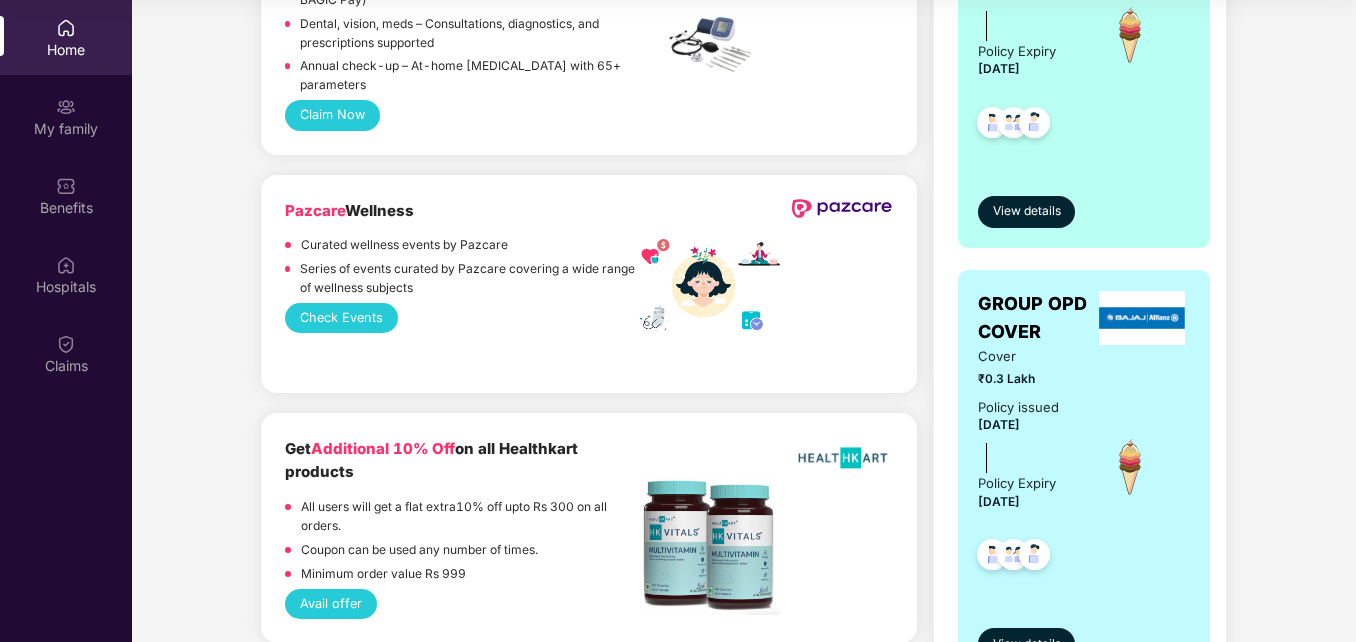 scroll, scrollTop: 1560, scrollLeft: 0, axis: vertical 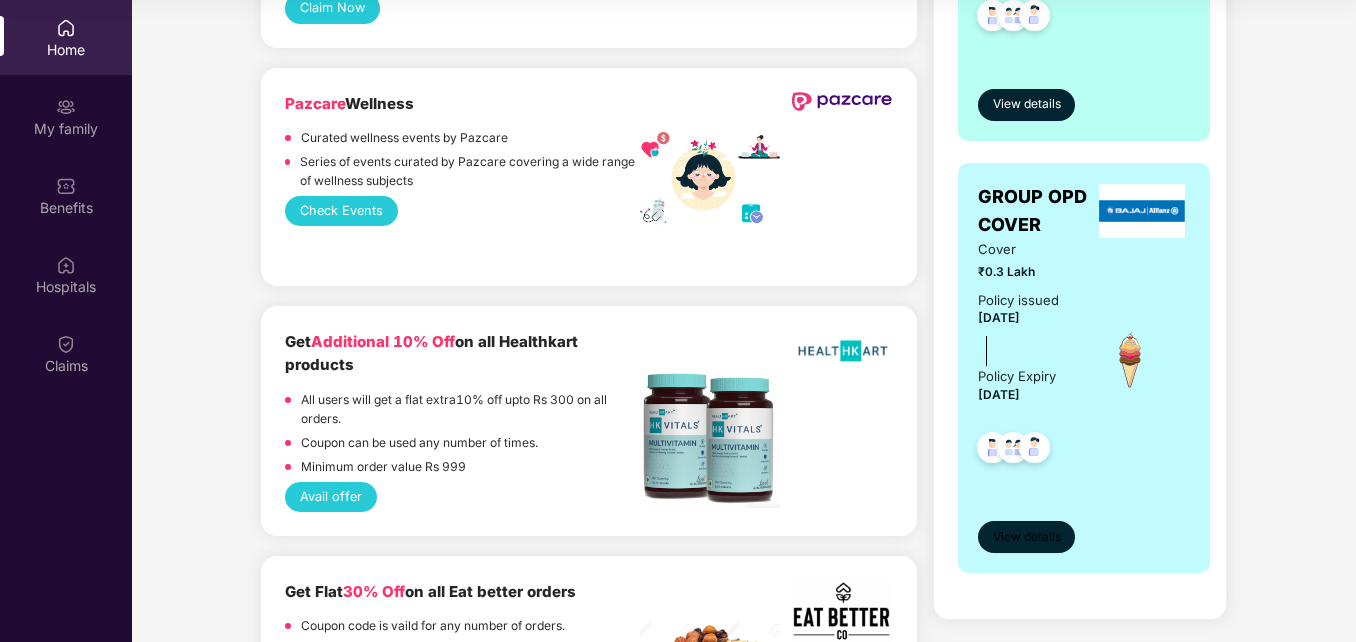 click on "View details" at bounding box center (1027, 537) 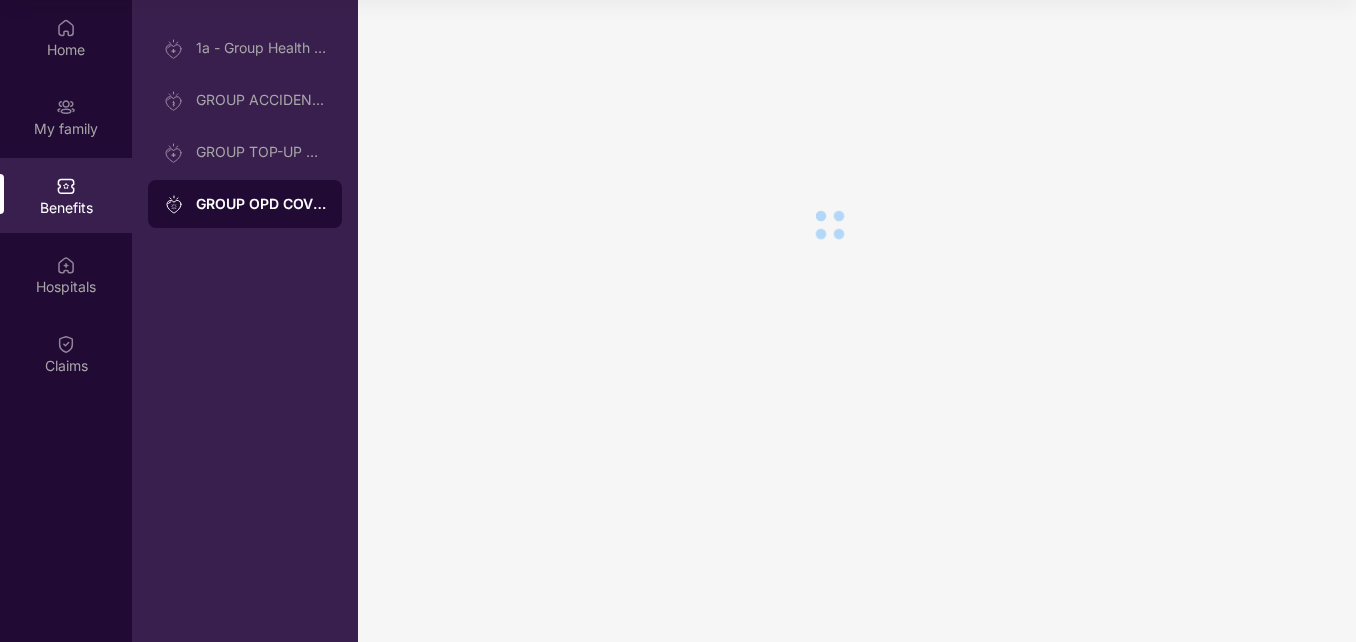 scroll, scrollTop: 0, scrollLeft: 0, axis: both 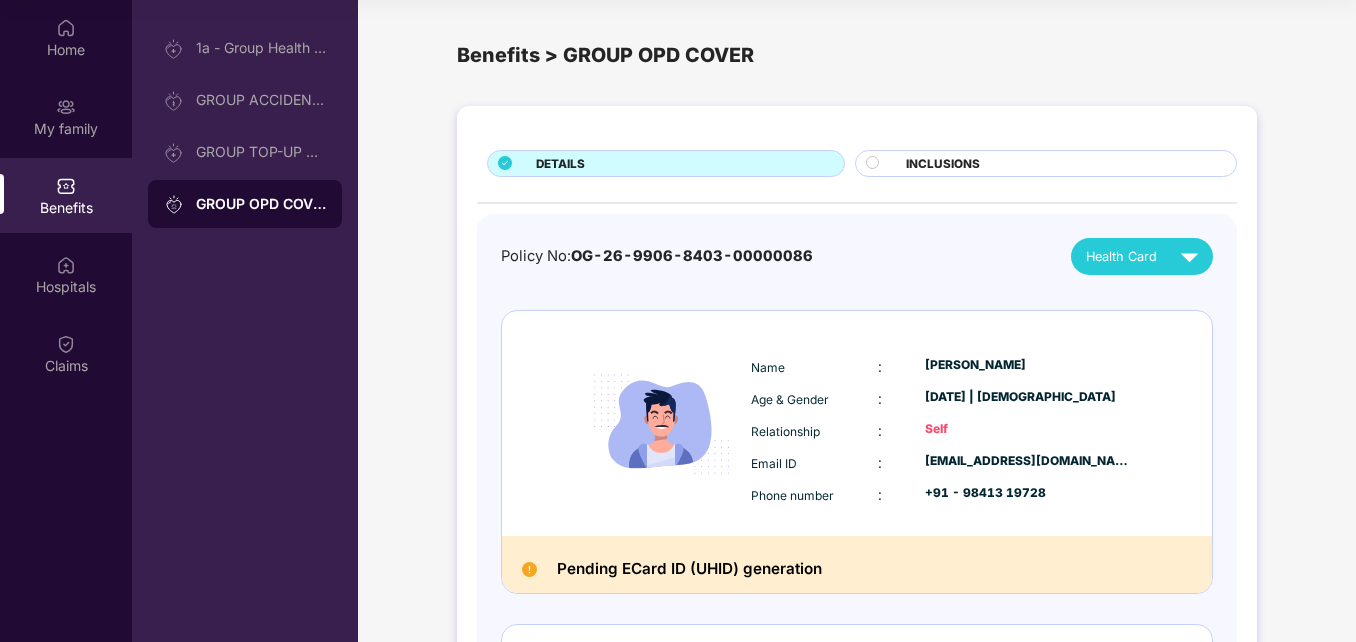 click on "DETAILS INCLUSIONS Policy No:  OG-26-9906-8403-00000086 Health Card Name : Noorul Ameen abdulmajeeth Age & Gender : 18 Jan 1979 | Male Relationship : Self Email ID : noorulameen.abdu@tigeranalytics.com Phone number : +91 - 98413 19728 Pending ECard ID (UHID) generation Name : Ahamed Meera m Age & Gender : 03 Nov 1983 | Female Relationship : Spouse Email ID : noorulameen.abdu@tigeranalytics.com Phone number : +91 - 98413 19728 Pending ECard ID (UHID) generation Name : Naseerul Haq n Age & Gender : 23 Mar 2009 | Male Relationship : Child Email ID : noorulameen.abdu@tigeranalytics.com Phone number : +91 - 98413 19728 Pending ECard ID (UHID) generation Name : Sajidah Hafsah n Age & Gender : 06 Apr 2011 | Female Relationship : Child Email ID : noorulameen.abdu@tigeranalytics.com Phone number : +91 - 98413 19728 Pending ECard ID (UHID) generation" at bounding box center (857, 876) 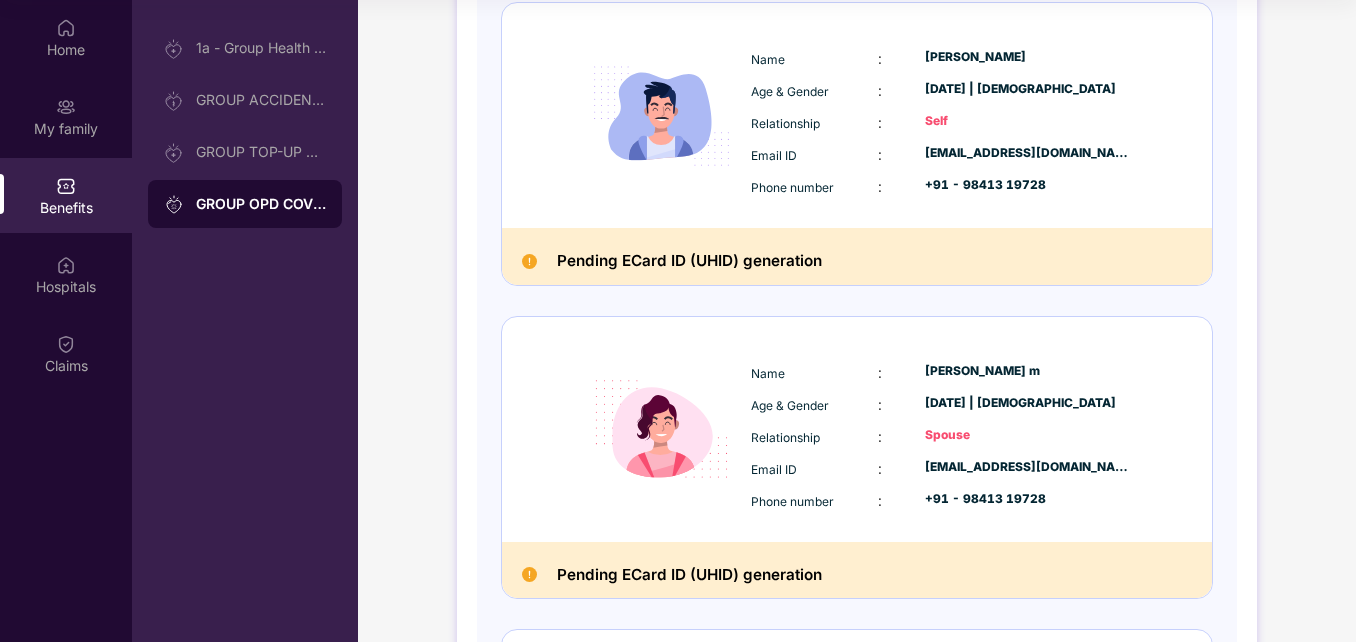 scroll, scrollTop: 400, scrollLeft: 0, axis: vertical 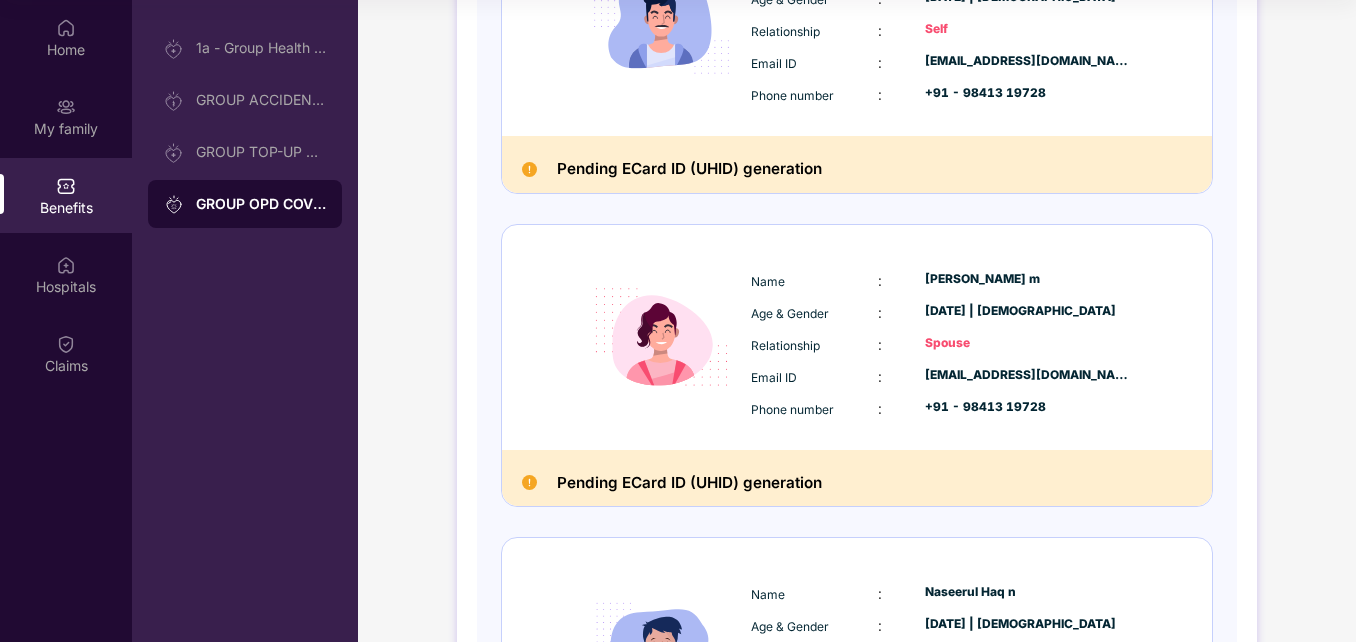 click on "Spouse" at bounding box center (1028, 343) 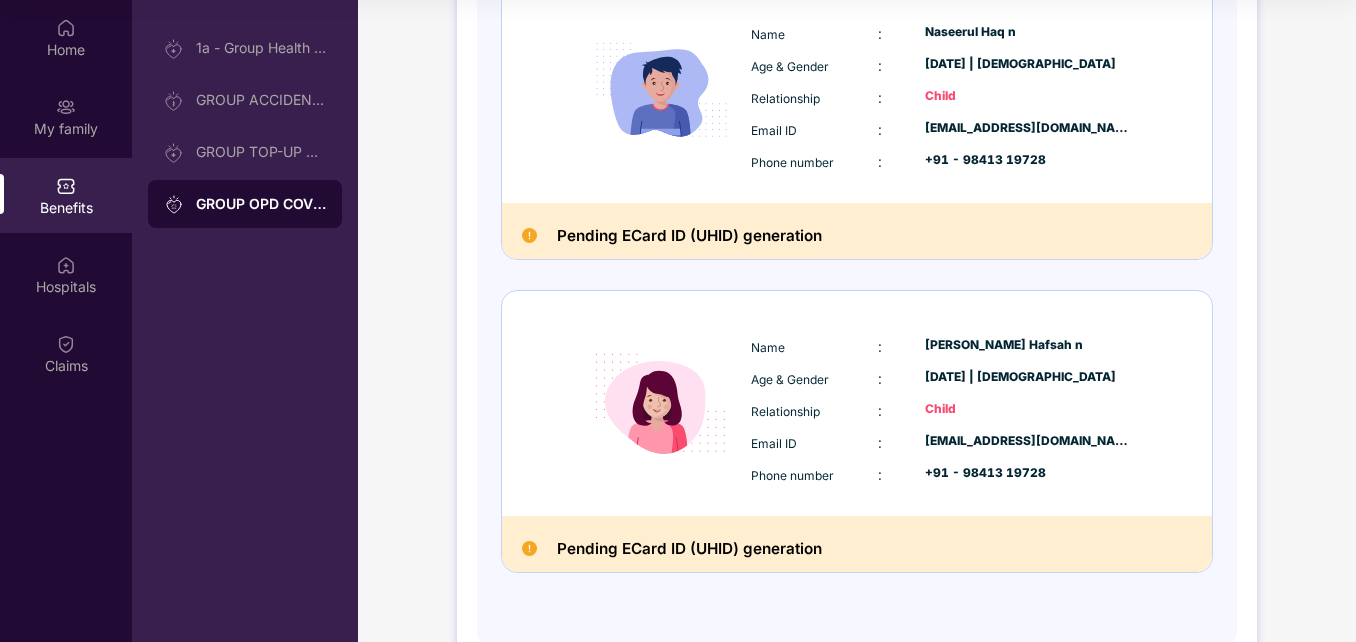 scroll, scrollTop: 1015, scrollLeft: 0, axis: vertical 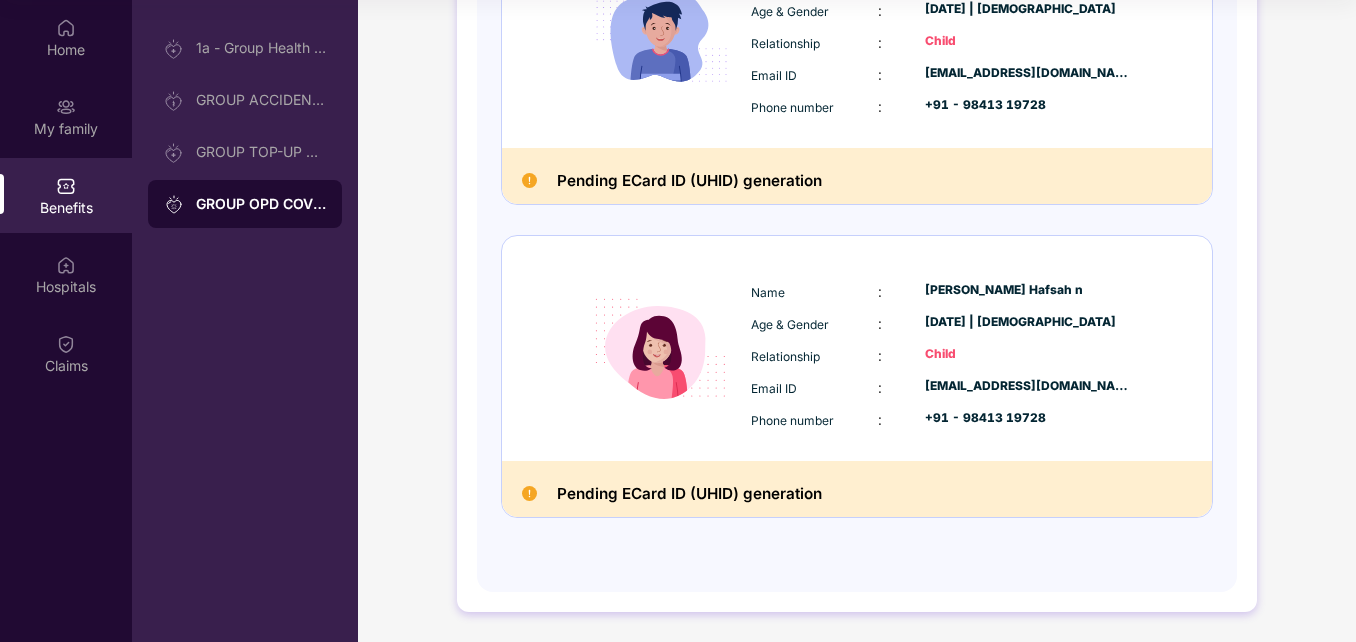 click on "Child" at bounding box center [1028, 356] 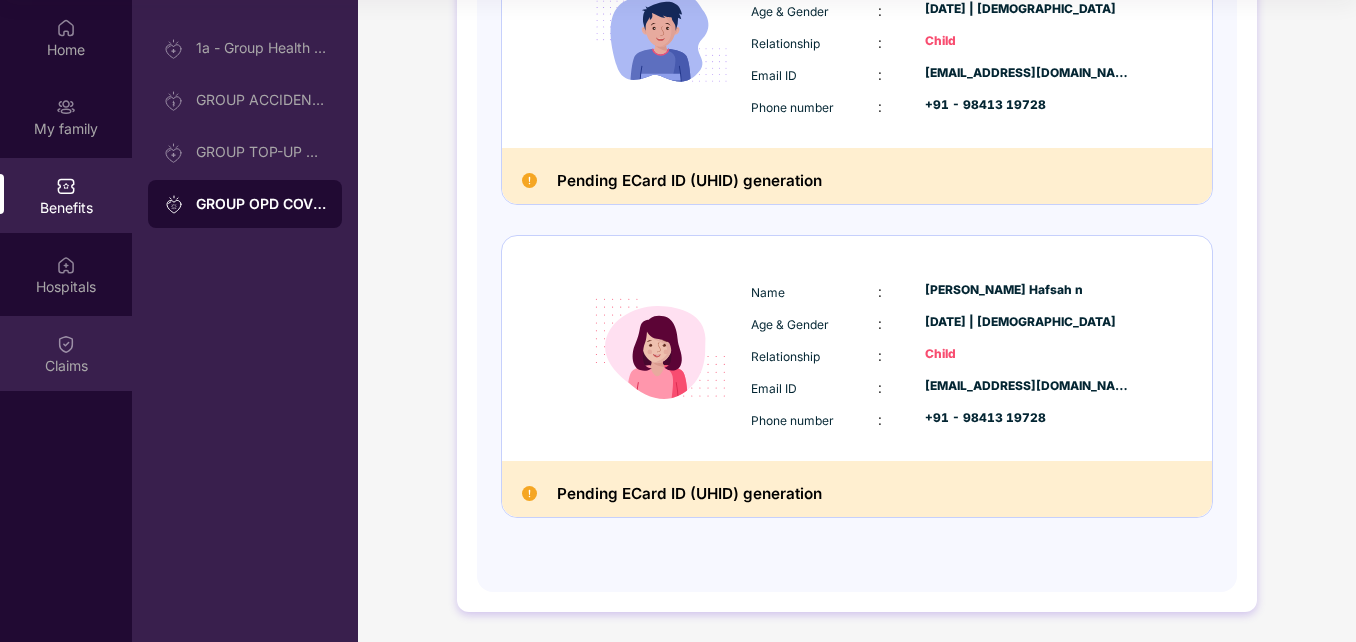 click on "Claims" at bounding box center [66, 365] 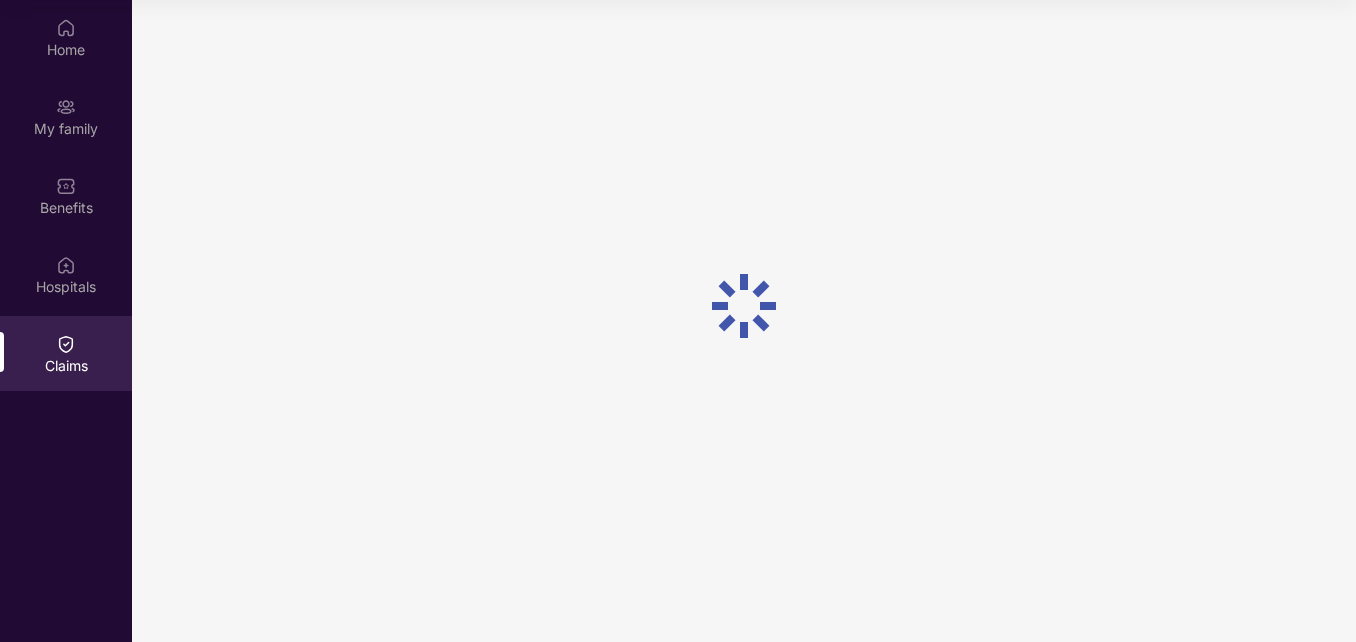 scroll, scrollTop: 0, scrollLeft: 0, axis: both 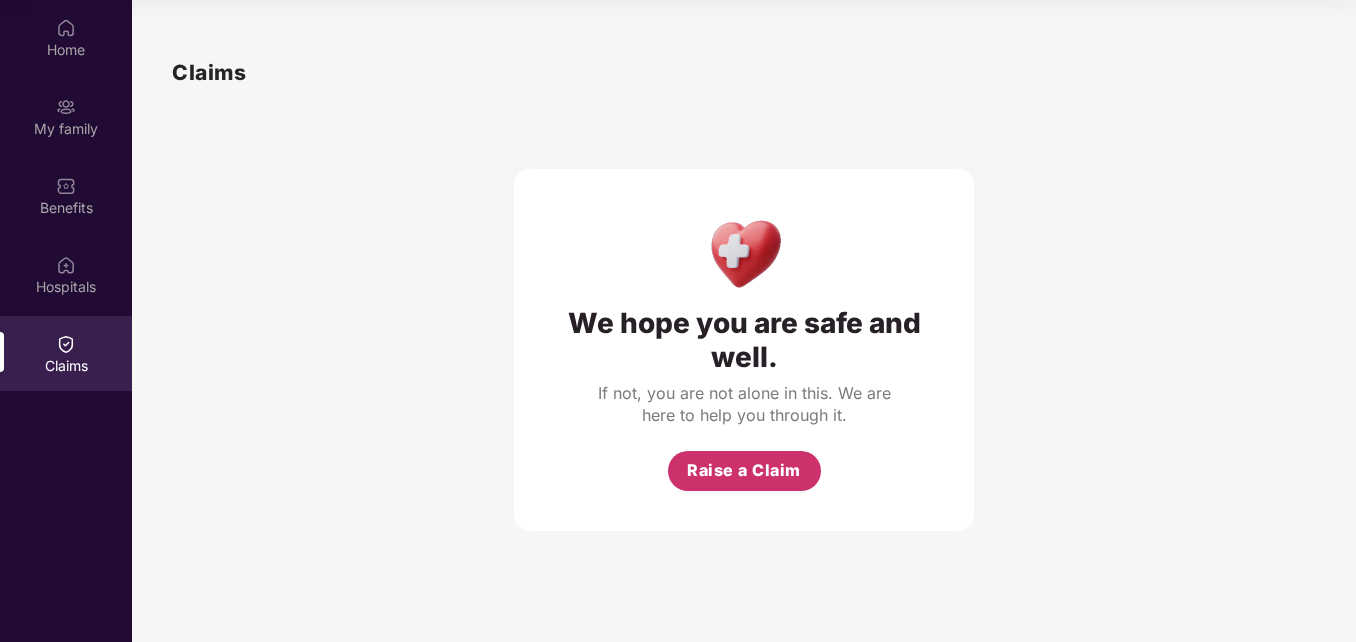 click on "Raise a Claim" at bounding box center (744, 471) 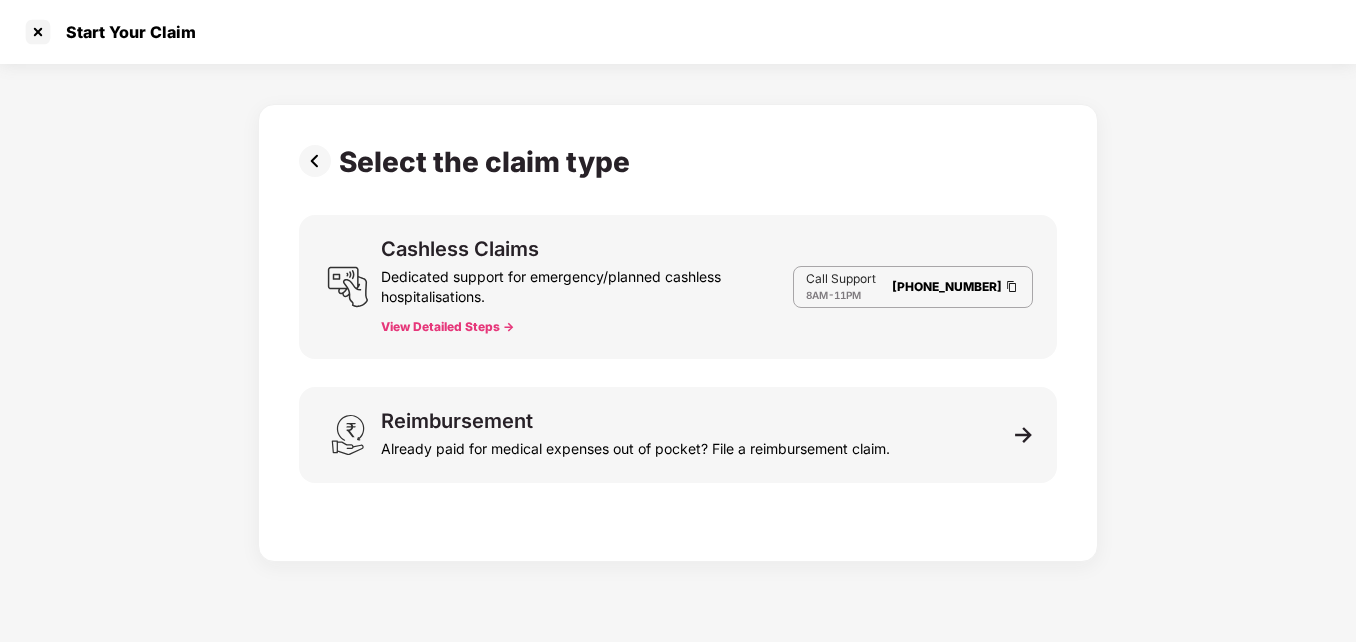scroll, scrollTop: 48, scrollLeft: 0, axis: vertical 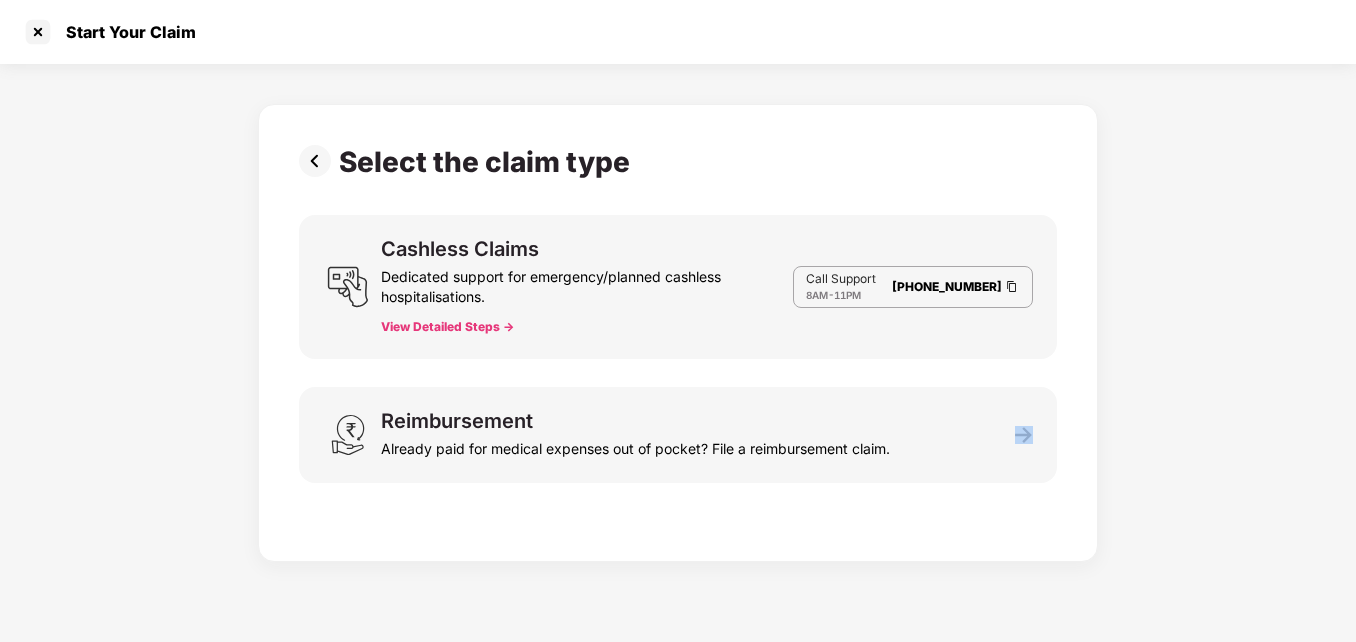 click on "Start Your Claim   Select the claim type Cashless Claims Dedicated support for emergency/planned cashless hospitalisations. View Detailed Steps -> Call Support 8AM - 11PM 080-3783-5420 Reimbursement Already paid for medical expenses out of pocket? File a reimbursement claim." at bounding box center [678, 321] 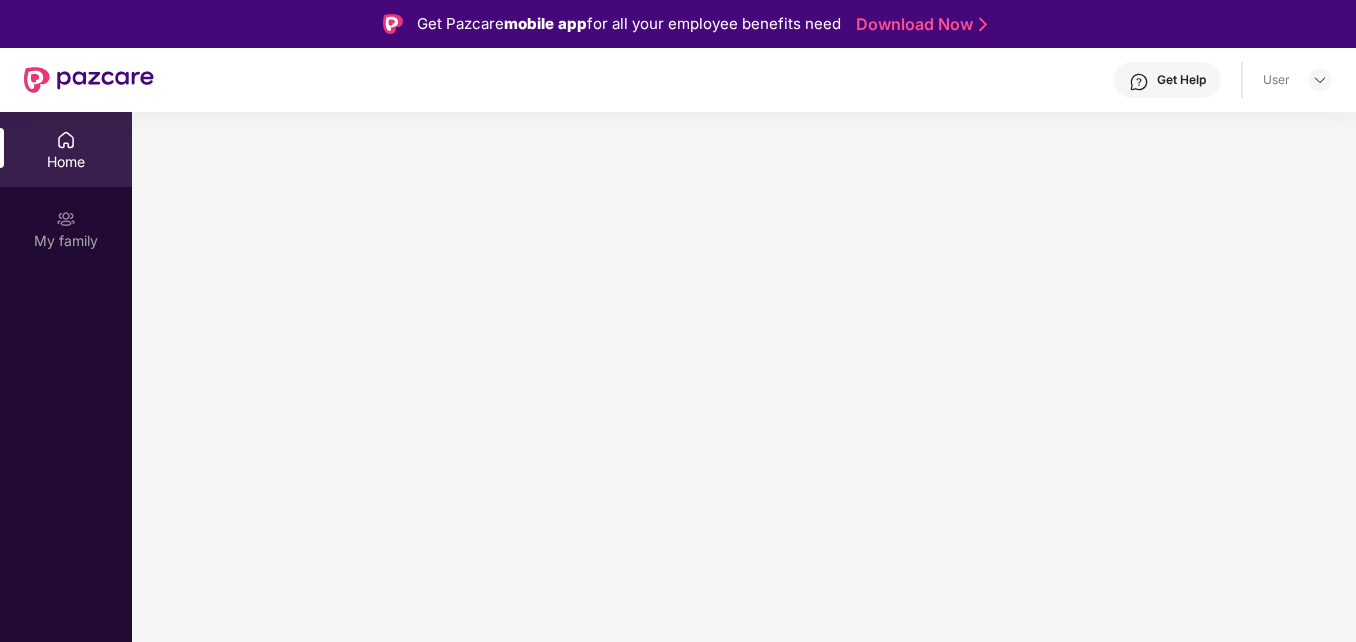 scroll, scrollTop: 0, scrollLeft: 0, axis: both 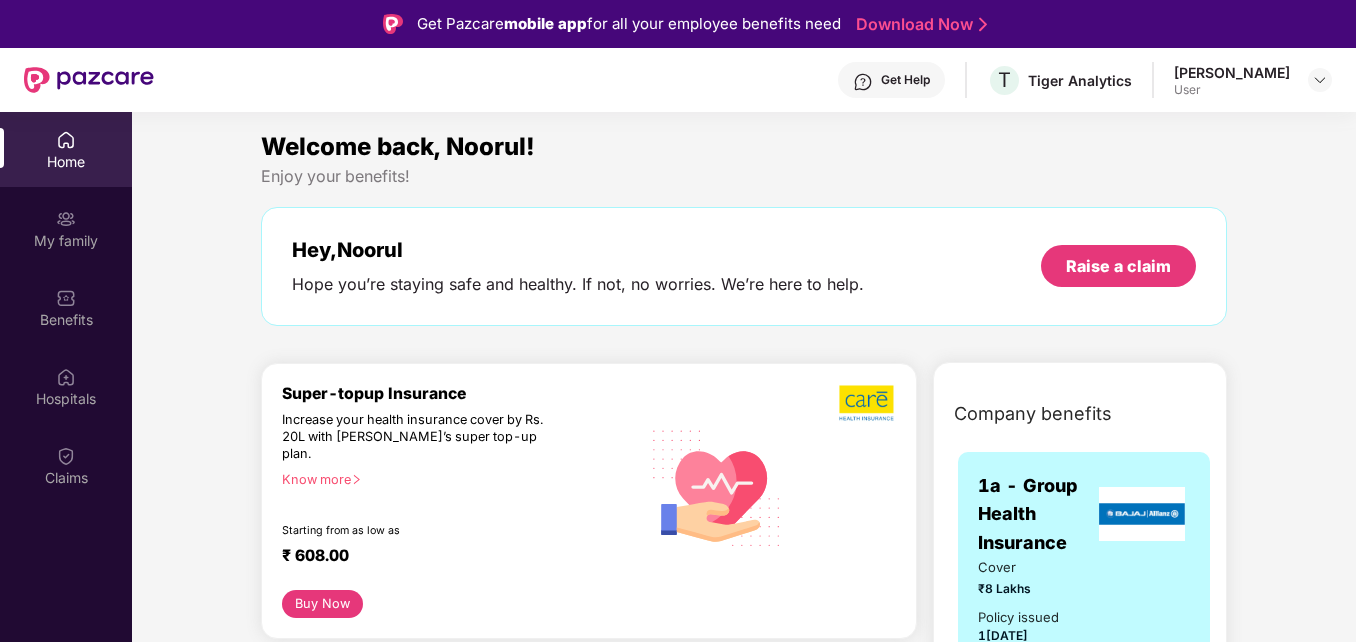click on "Welcome back, Noorul! Enjoy your benefits! Hey,  Noorul Hope you’re staying safe and healthy. If not, no worries. We’re here to help. Raise a claim Super-topup Insurance Increase your health insurance cover by Rs. 20L with [PERSON_NAME]’s super top-up plan. Know more  Starting from as low as ₹ 608.00 Buy Now Doctor Consultation for your family Audio/Video consultation across multiple specialities Cover entire family (upto 5 members) Contact experts 24 X 7 Start Consultation Get  upto 27% off  on prescription medicines. Get upto 10% off (no limit) + extra 17% coupon discount (Up to ₹300) on your first medicine order of ₹999 and above. (New users) Get upto 10% off (no limit) + extra 7% coupon discount (Up to ₹300) on your medicine order of ₹1499 and above. (Repeat users) Avail Offer Get  Straighten your teeth in 6-8 months*   with toothsi’s at-home smile makeover solutions Flat ₹13000 OFF on makeO toothsi [MEDICAL_DATA] This voucher is for one-time use and cannot be clubbed with other offers." at bounding box center (744, 2674) 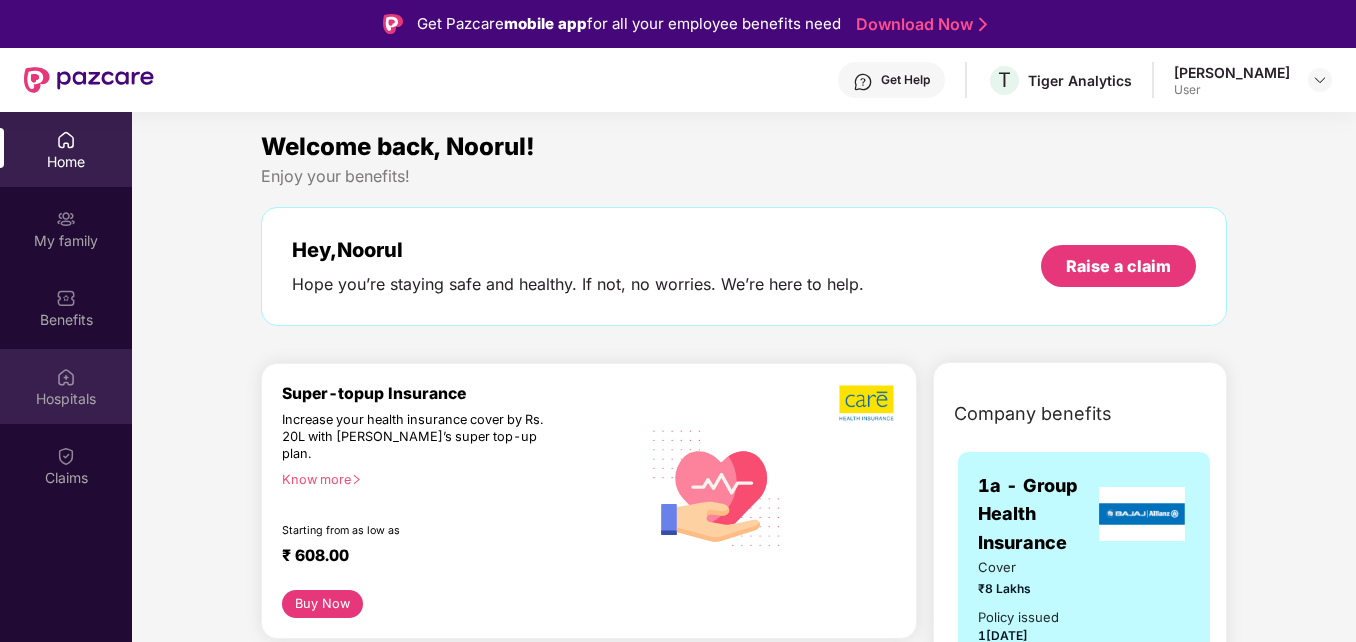 click on "Hospitals" at bounding box center (66, 386) 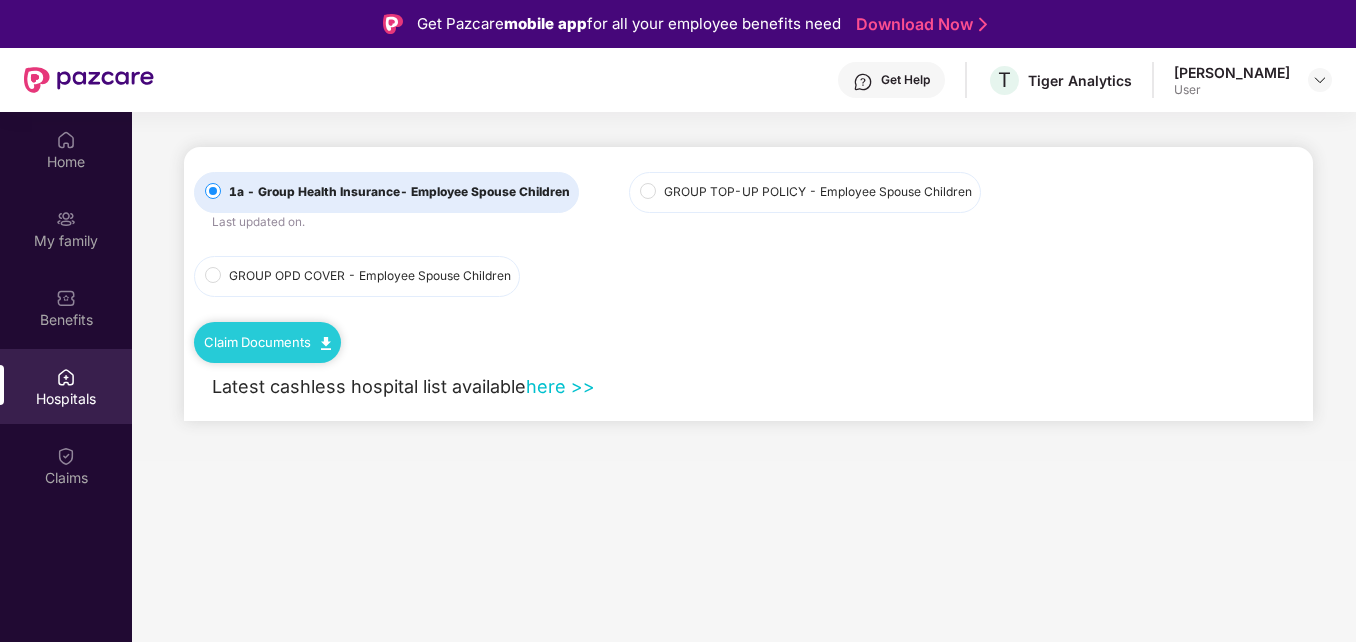 click on "GROUP OPD COVER    - Employee Spouse Children" at bounding box center [370, 276] 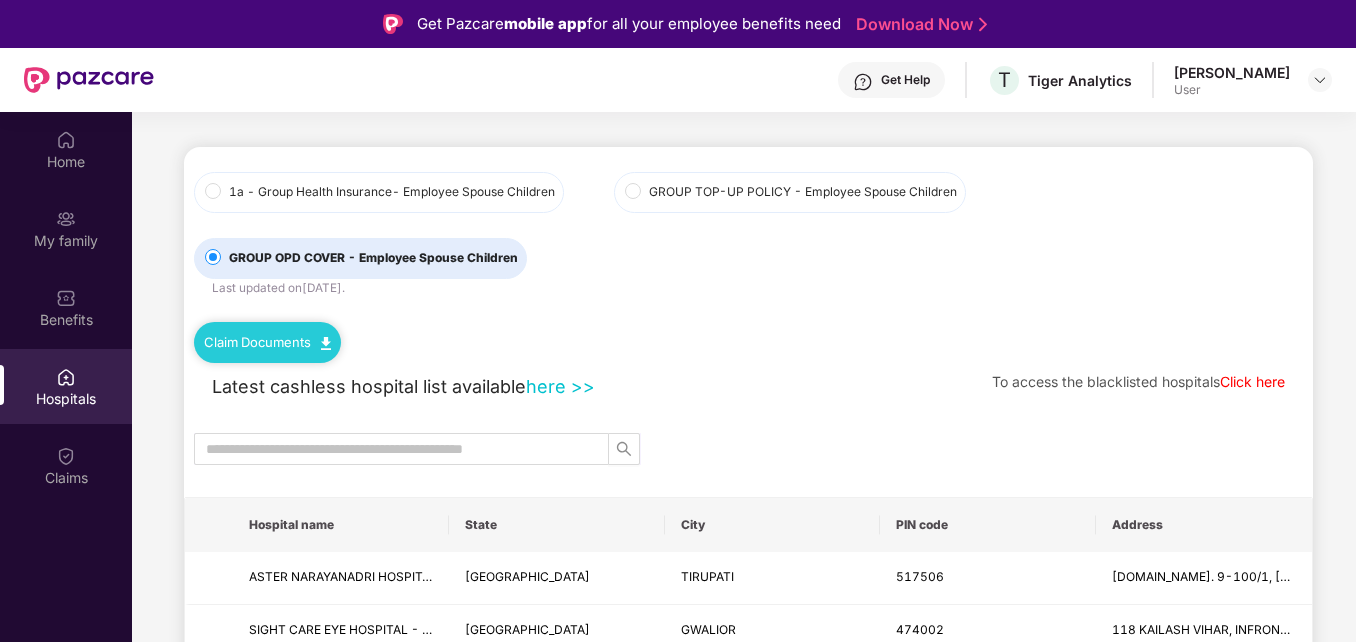 click on "1a - Group Health Insurance  - Employee Spouse Children GROUP TOP-UP POLICY    - Employee Spouse Children GROUP OPD COVER    - Employee Spouse Children Last updated on  9 [DATE] . Claim Documents  Latest cashless hospital list available  here >> To access the blacklisted hospitals  Click here Hospital name State City PIN code Address [GEOGRAPHIC_DATA] (A UNIT OF[PERSON_NAME]M HEALTHCARE LIMITED) - [GEOGRAPHIC_DATA] [GEOGRAPHIC_DATA] [GEOGRAPHIC_DATA] 517506 [DOMAIN_NAME]. 9-100/1, [GEOGRAPHIC_DATA], Beside Vartha Press,  SIGHT CARE EYE HOSPITAL - GWALIOR [GEOGRAPHIC_DATA] GWALIOR 474002 [GEOGRAPHIC_DATA], INFRONT OF INCOME TAX OFFICE, NEAR [GEOGRAPHIC_DATA], CITY CENTRE. [PERSON_NAME]A SUPER SPECIALITY HOSPITAL - KANPUR [GEOGRAPHIC_DATA] [GEOGRAPHIC_DATA] 208007 M-228, [GEOGRAPHIC_DATA], [GEOGRAPHIC_DATA],
Central India Cardiology [GEOGRAPHIC_DATA] (CICHRI) - [GEOGRAPHIC_DATA] [STREET_ADDRESS] [GEOGRAPHIC_DATA] 474009 [GEOGRAPHIC_DATA] SECUNDERABAD" at bounding box center [744, 1719] 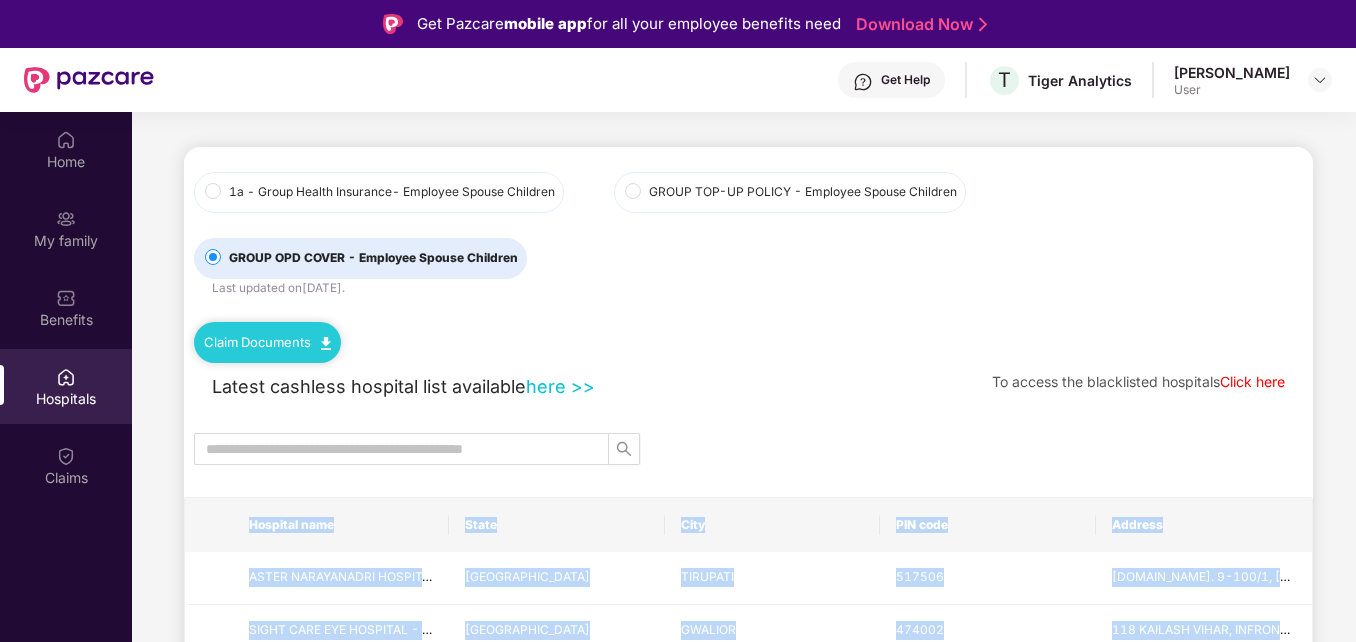 drag, startPoint x: 1337, startPoint y: 603, endPoint x: 1361, endPoint y: 588, distance: 28.301943 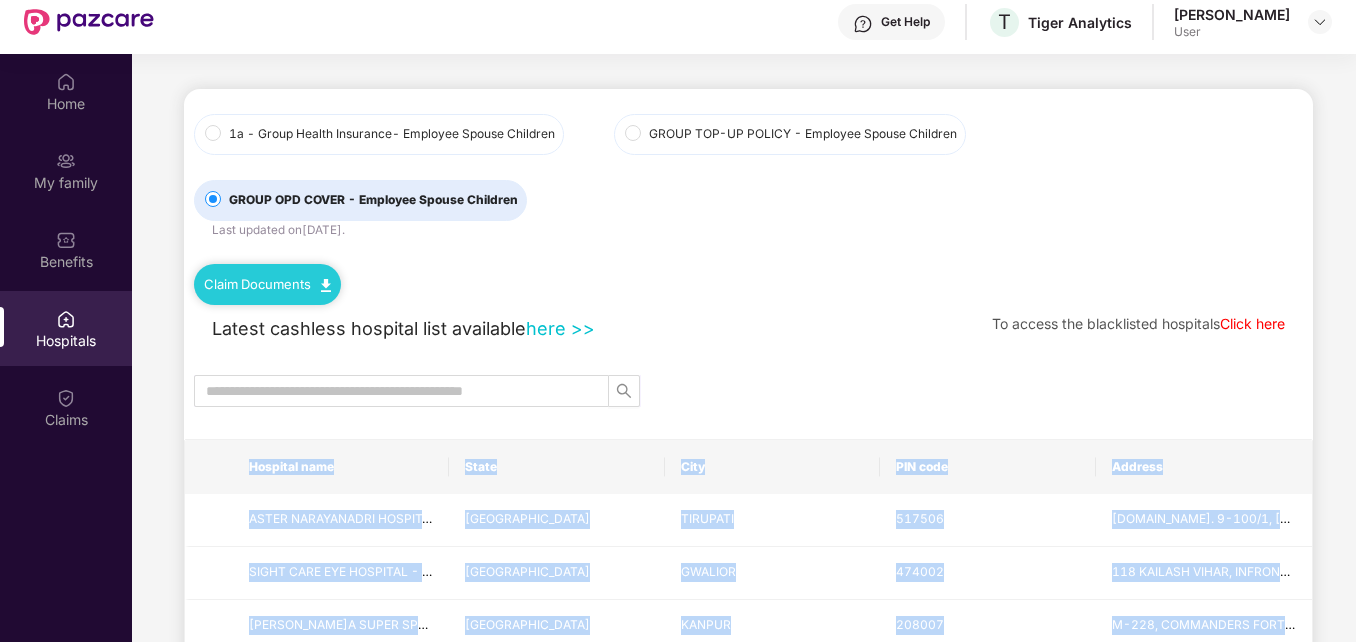 scroll, scrollTop: 112, scrollLeft: 0, axis: vertical 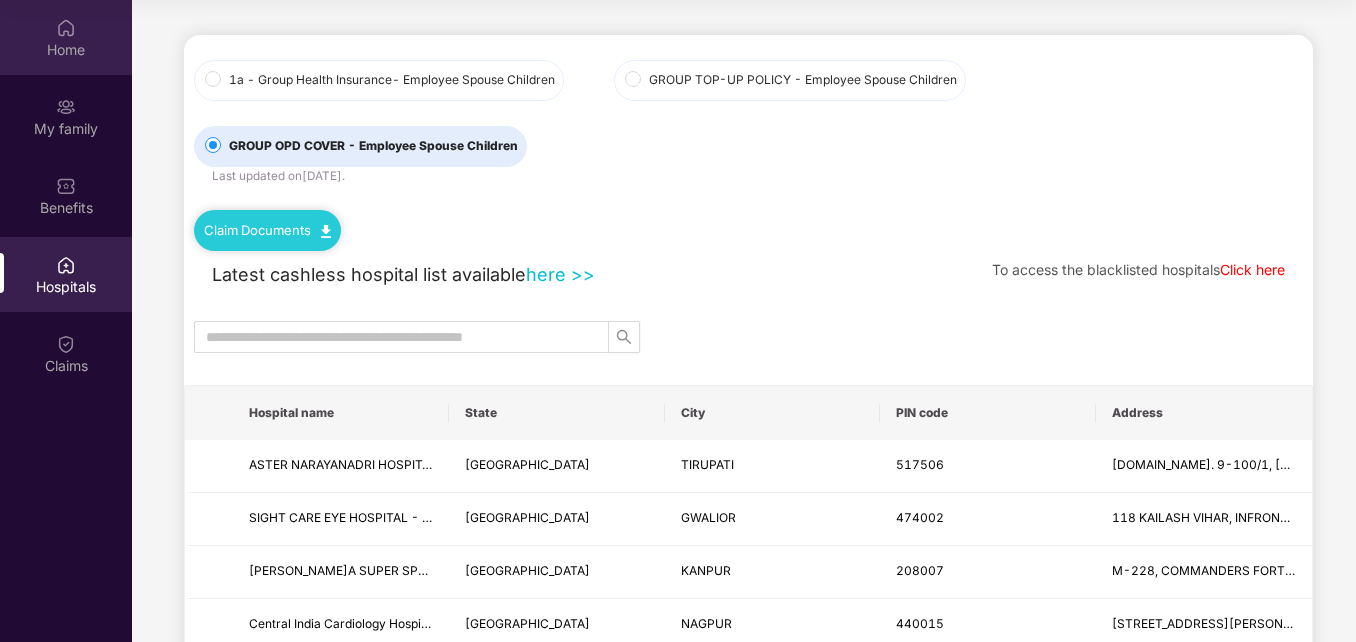 click on "Home" at bounding box center [66, 50] 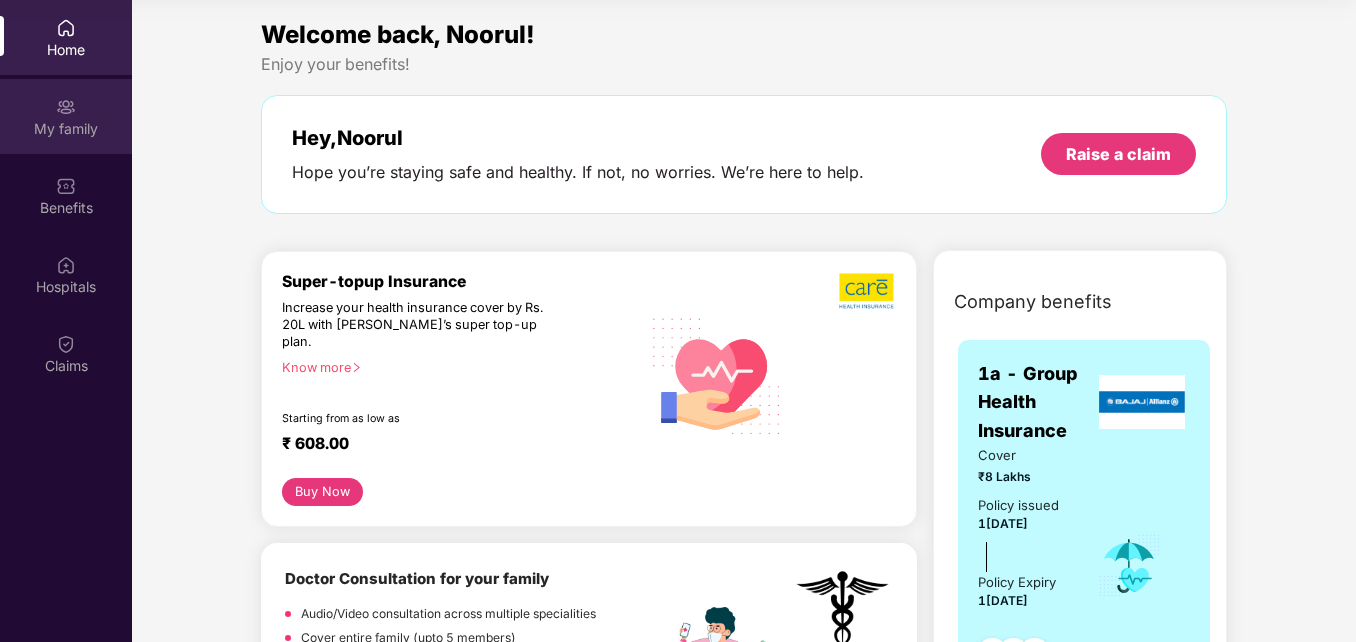 click on "My family" at bounding box center (66, 129) 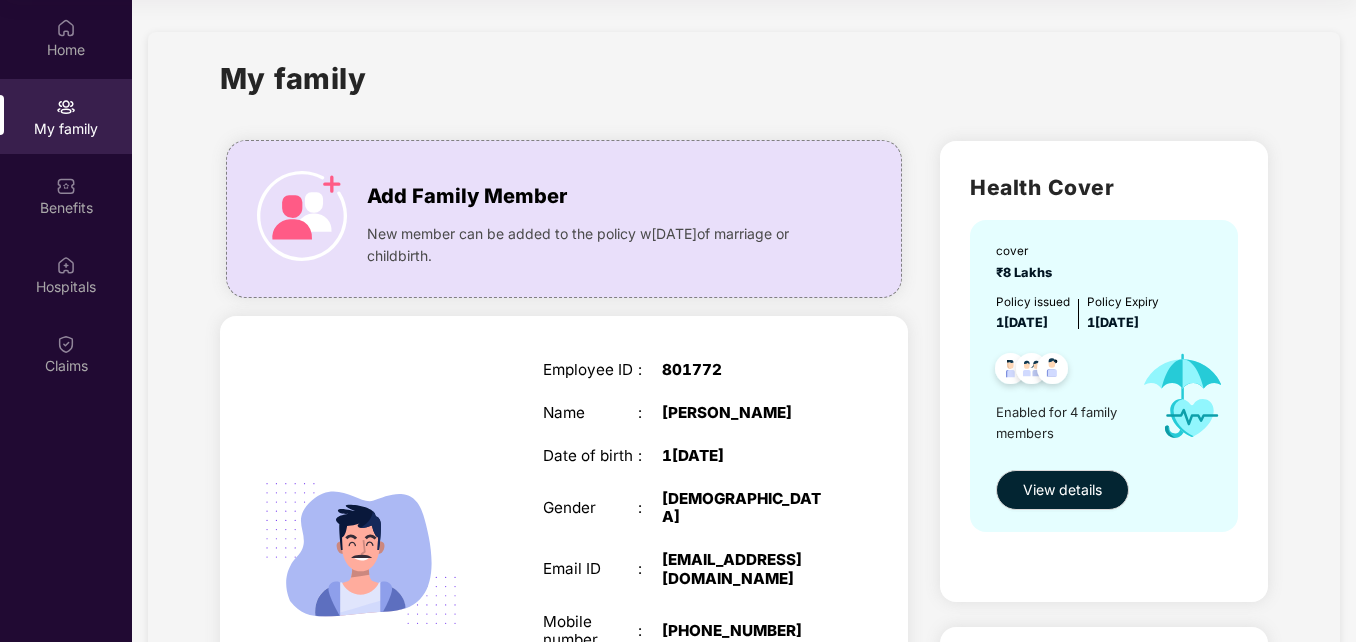 click on "My family   Add Family Member New member can be added to the policy w[DATE]of marriage or childbirth. SELF Employee ID : 801772 Name :[PERSON_NAME] Date of birth : 1[DEMOGRAPHIC_DATA] Gender : [DEMOGRAPHIC_DATA] Email ID : [EMAIL_ADDRESS][DOMAIN_NAME] Mobile number : [PHONE_NUMBER] Benefits : GMC GPA GMC TOP-UP OPD SPOUSE Name :[PERSON_NAME] M Date of birth : 0[DEMOGRAPHIC_DATA] Gender : [DEMOGRAPHIC_DATA] Benefits : GMC GMC TOP-UP OPD CHILD Name :[PERSON_NAME] N Date of birth : 0[DEMOGRAPHIC_DATA] Gender : [DEMOGRAPHIC_DATA] Benefits : GMC GMC TOP-UP OPD CHILD Name : Naseerul Haq N Date of birth : 2[DEMOGRAPHIC_DATA] Gender : [DEMOGRAPHIC_DATA] Benefits : GMC GMC TOP-UP OPD   Health Cover    cover ₹8 Lakhs    Policy issued 1[DATE] Policy Expiry 1[DATE] Enabled for 4 family members View details   Accidental Cover   cover ₹25 Lakhs    Policy issued 1[DATE] Policy Expiry 1[DATE] Enabled for 1 family member View details   Health Topup Cover    cover ₹2 Lakhs    Policy issued 1[DATE] Policy Expiry 1[DATE] Enabled for 4 family members" at bounding box center [744, 1070] 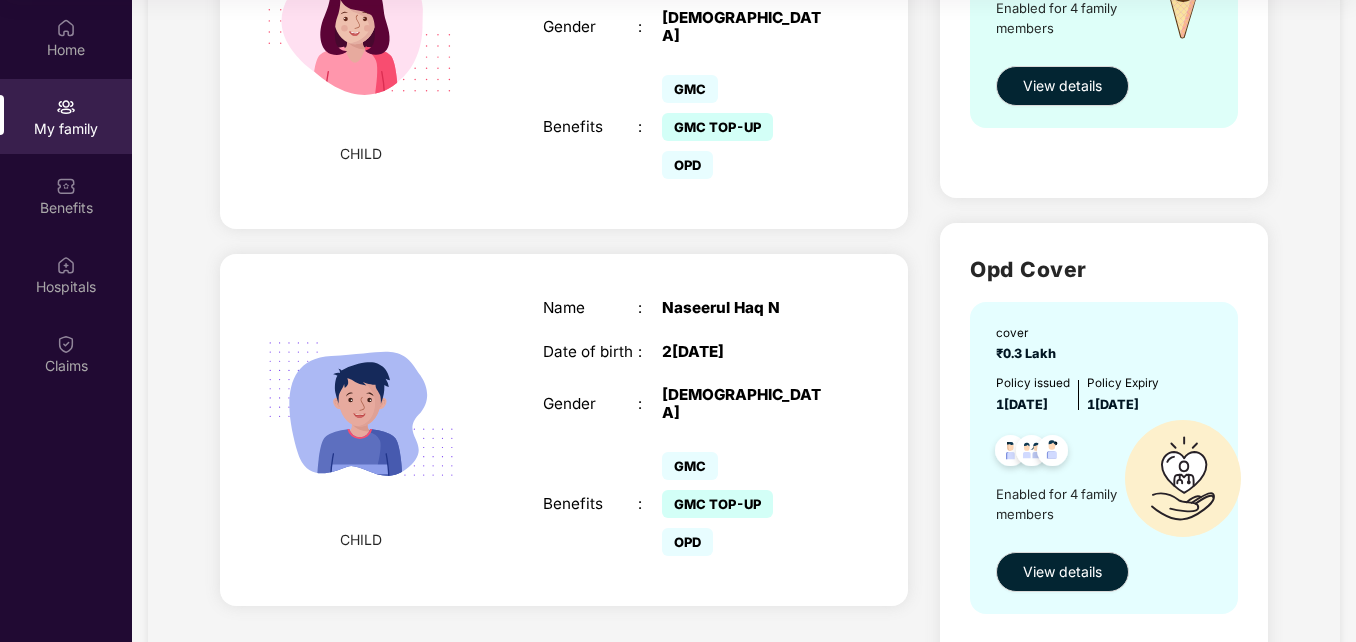 scroll, scrollTop: 1499, scrollLeft: 0, axis: vertical 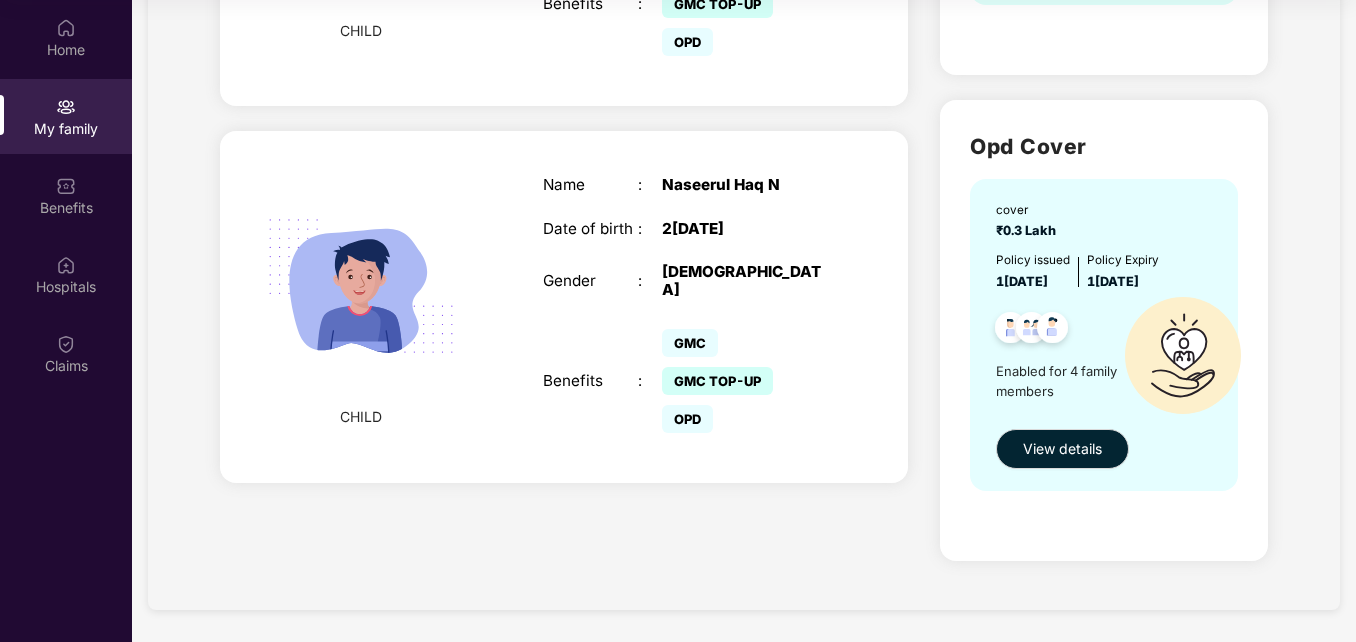 click at bounding box center [1052, 330] 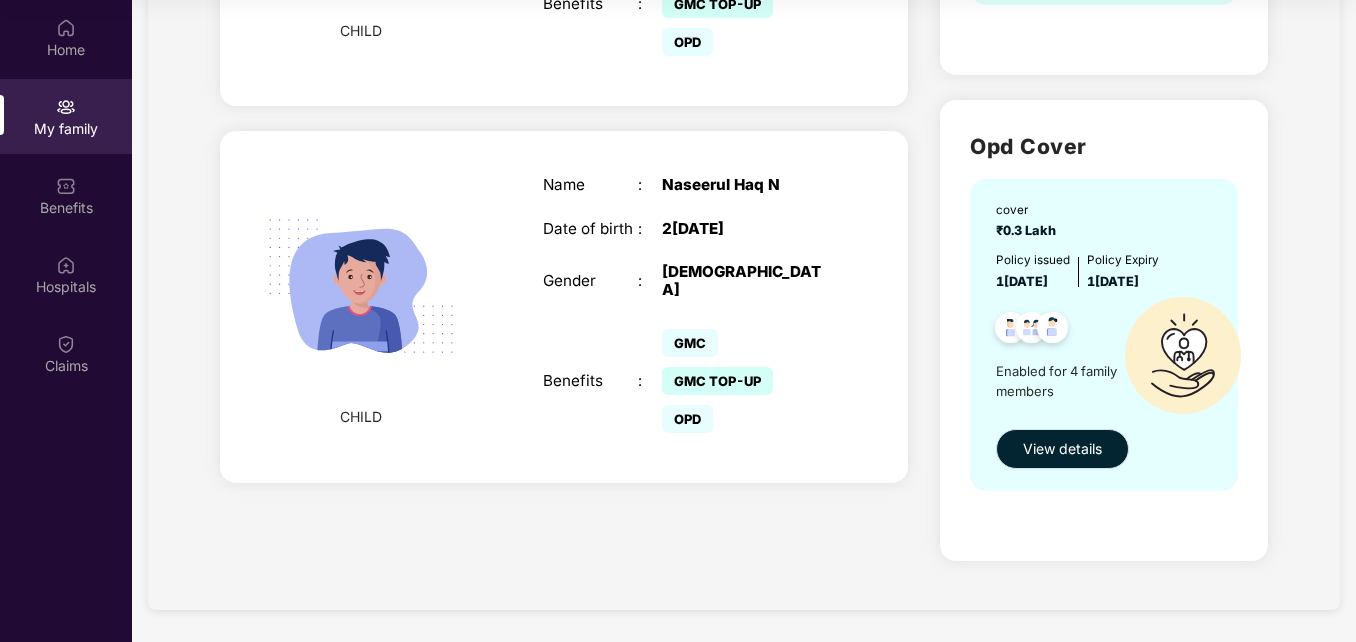 click on "View details" at bounding box center (1062, 449) 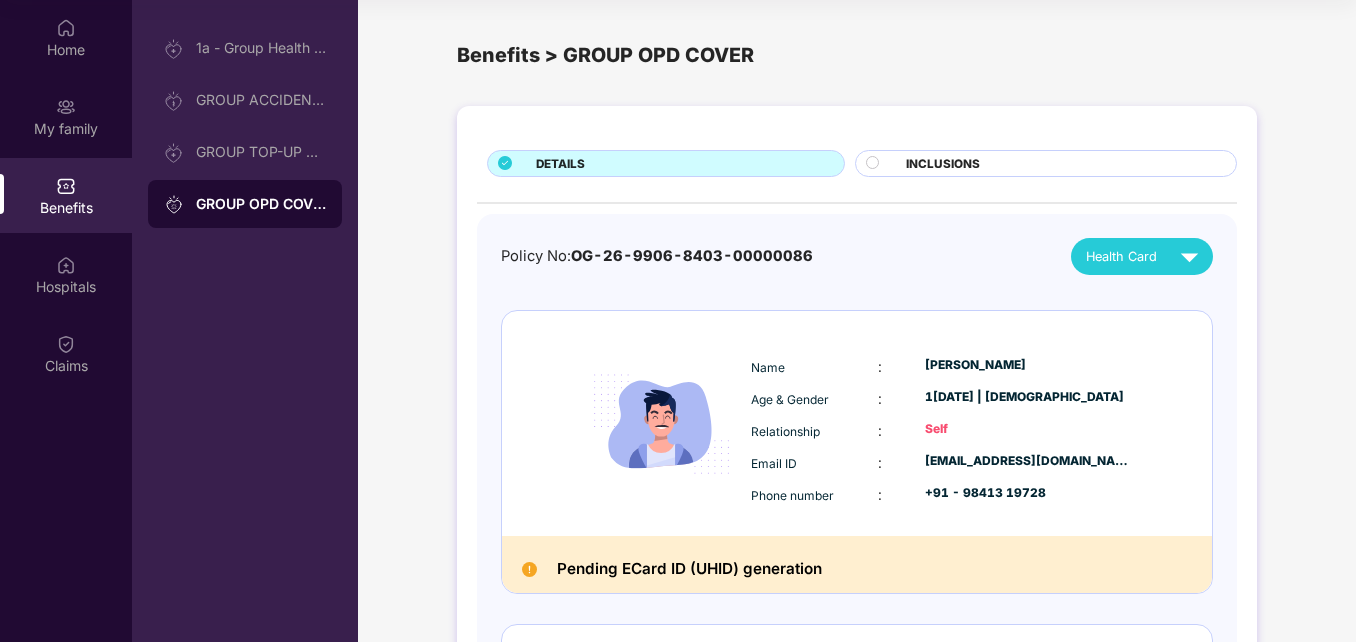 click on "INCLUSIONS" at bounding box center (1061, 165) 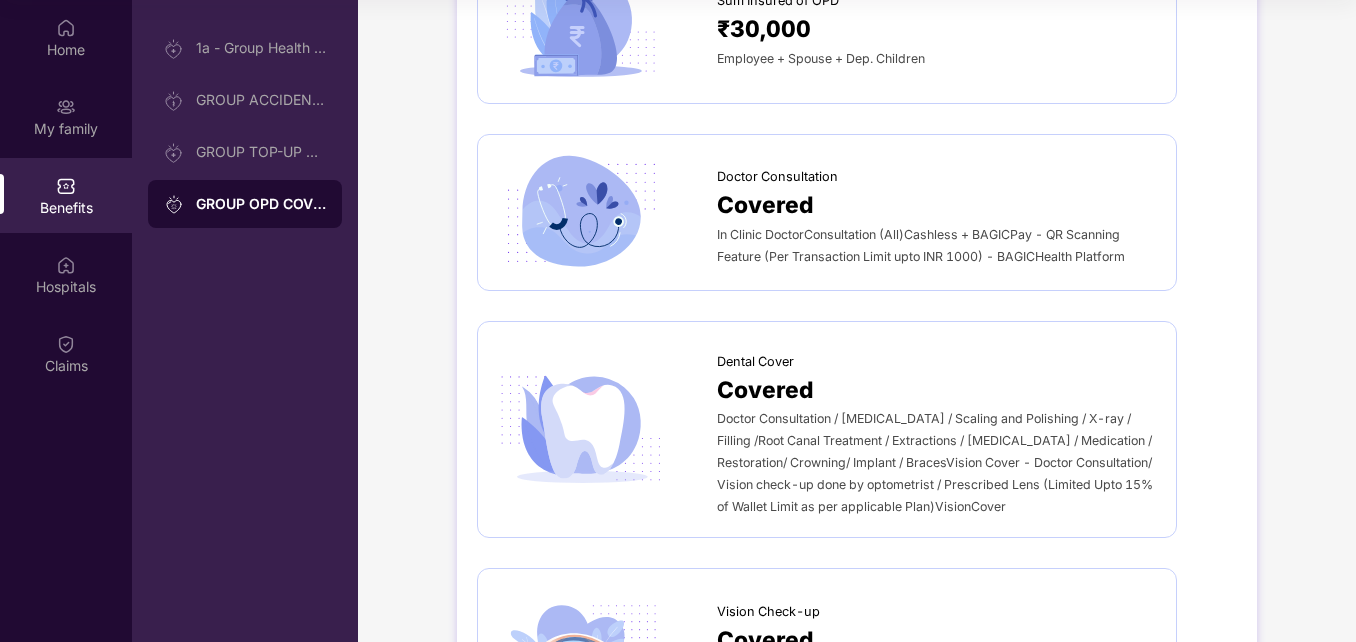 scroll, scrollTop: 0, scrollLeft: 0, axis: both 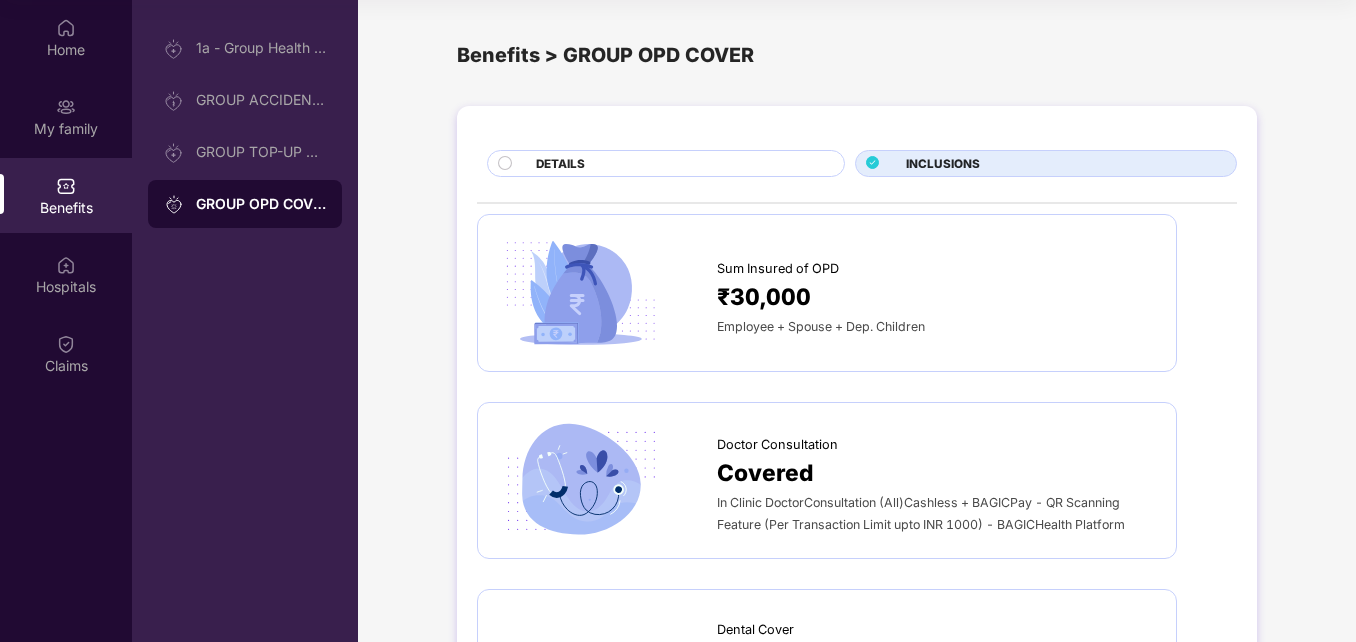 click on "DETAILS" at bounding box center [680, 165] 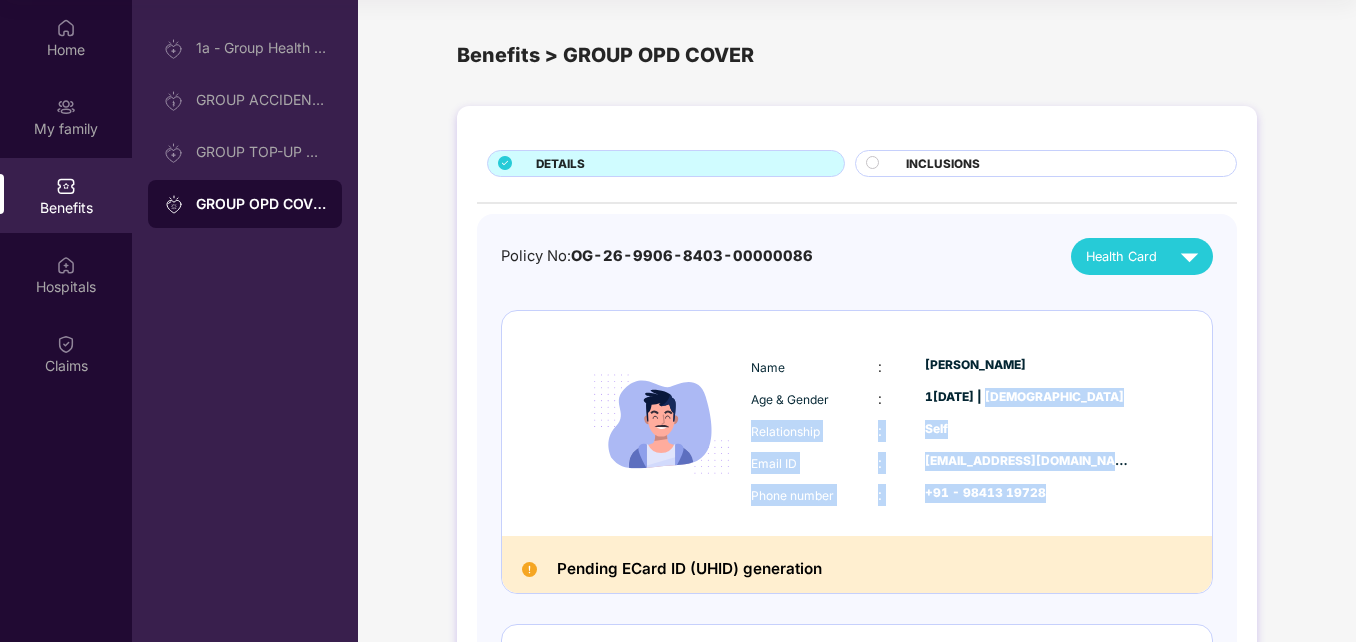 drag, startPoint x: 993, startPoint y: 384, endPoint x: 1361, endPoint y: 531, distance: 396.2739 